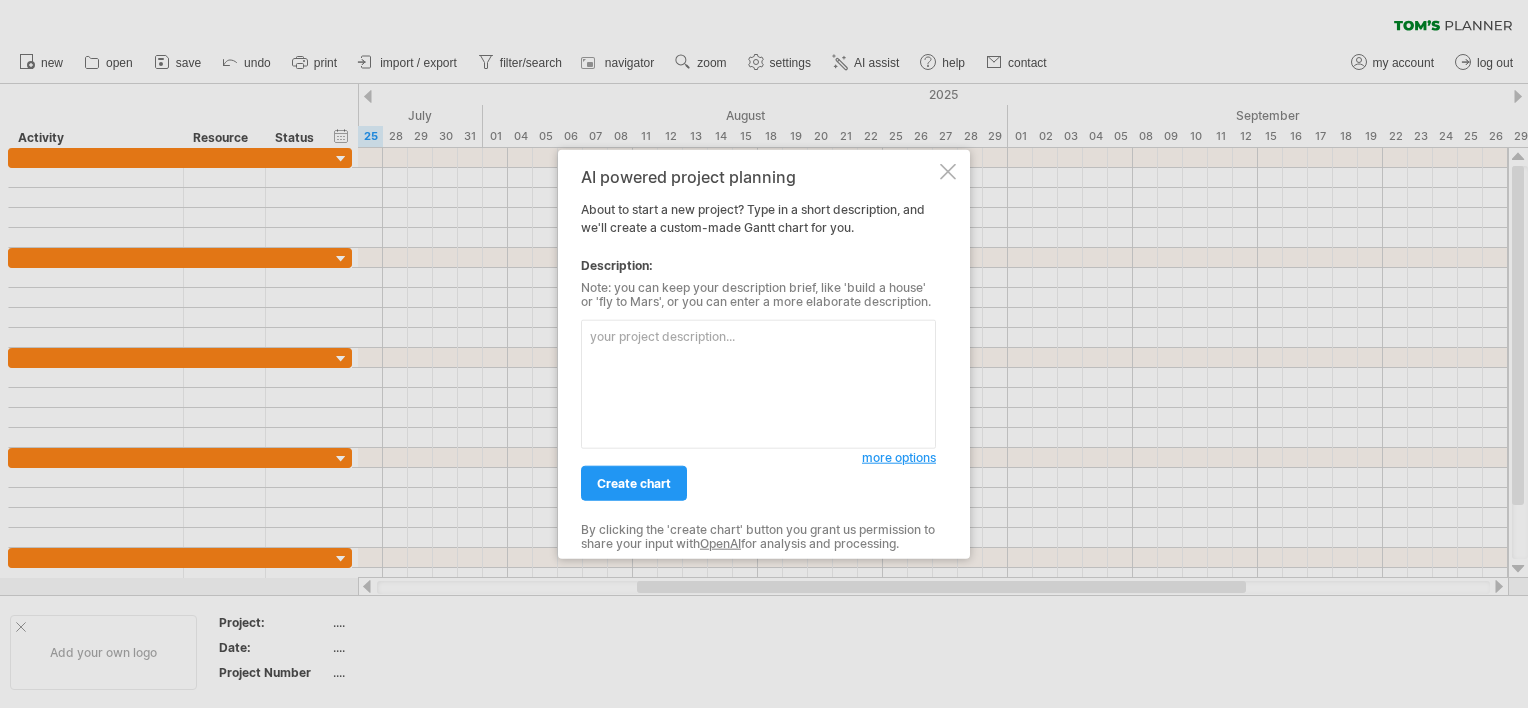 scroll, scrollTop: 0, scrollLeft: 0, axis: both 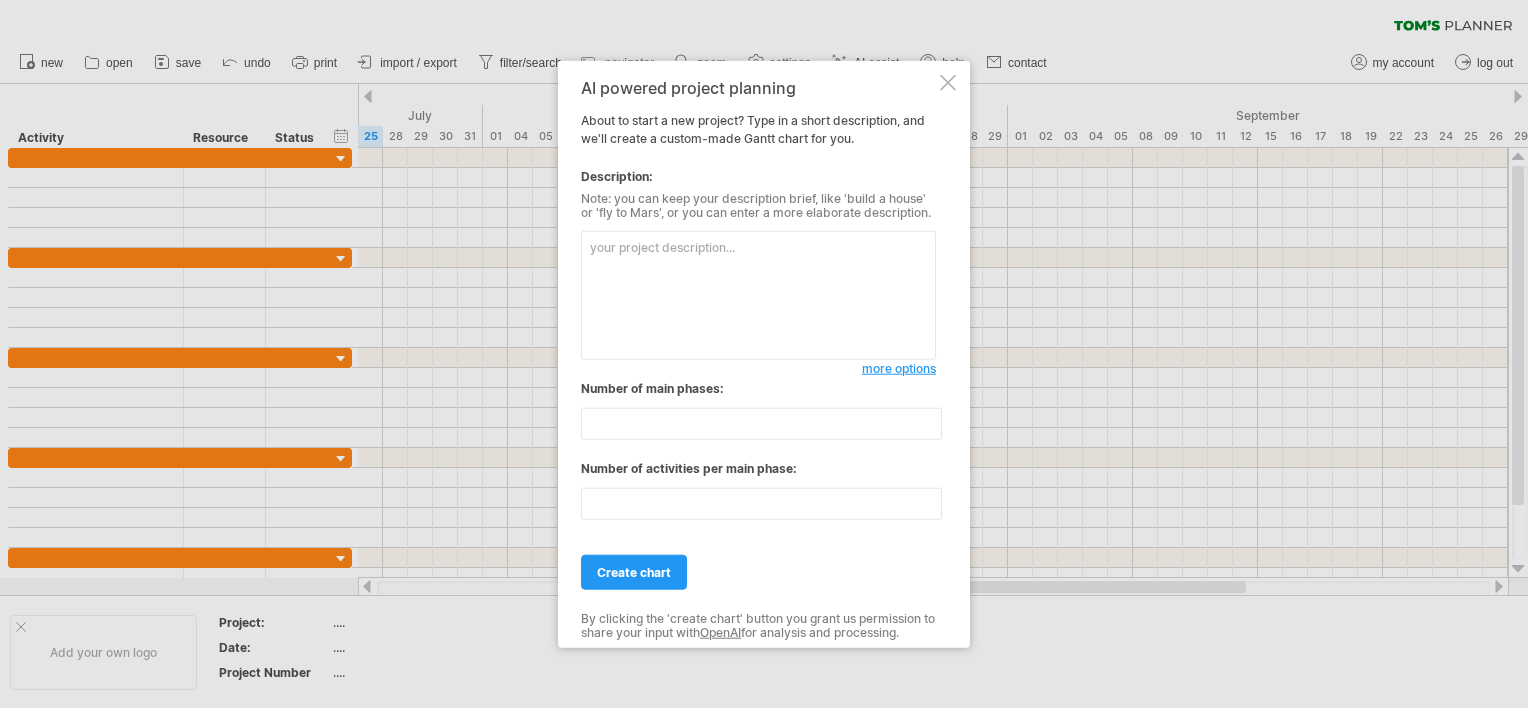 click at bounding box center (758, 295) 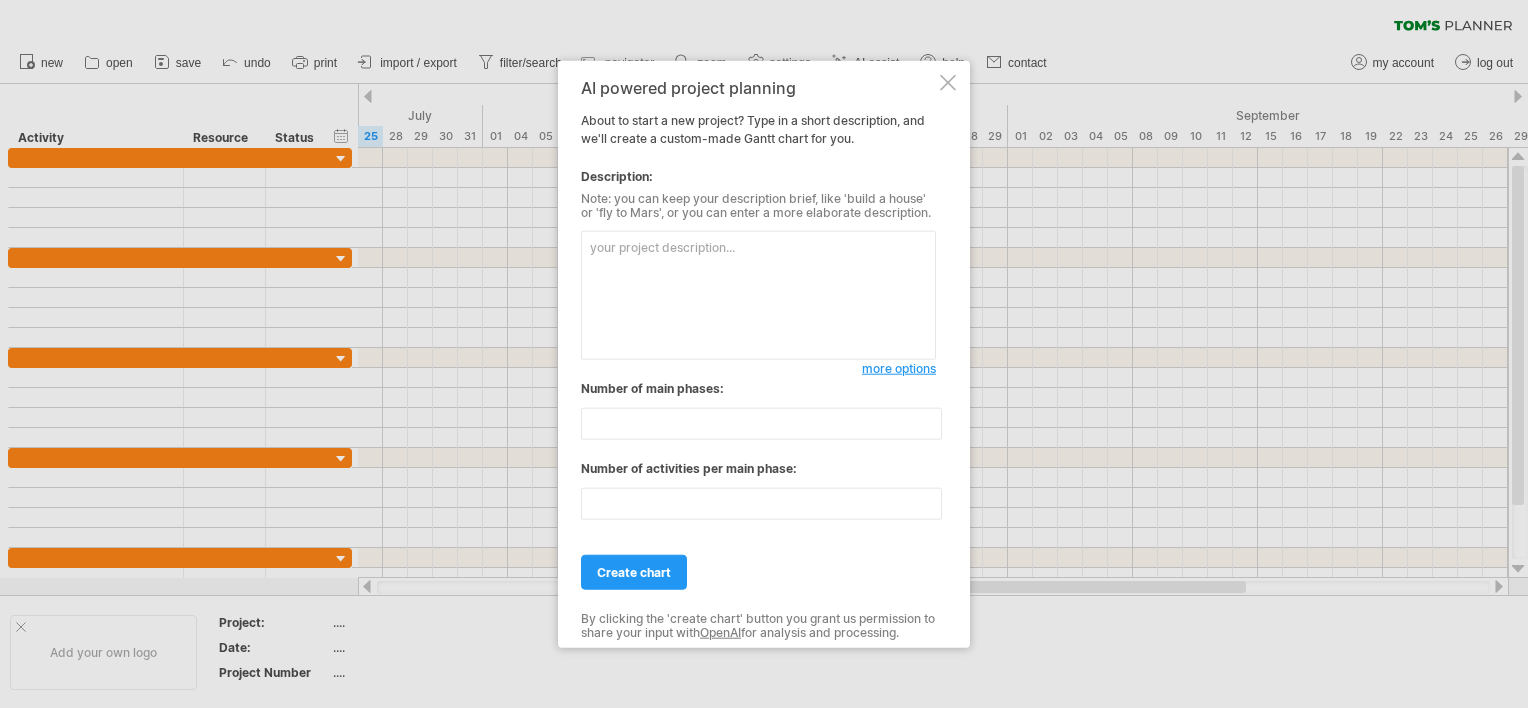 click on "more options" at bounding box center (899, 368) 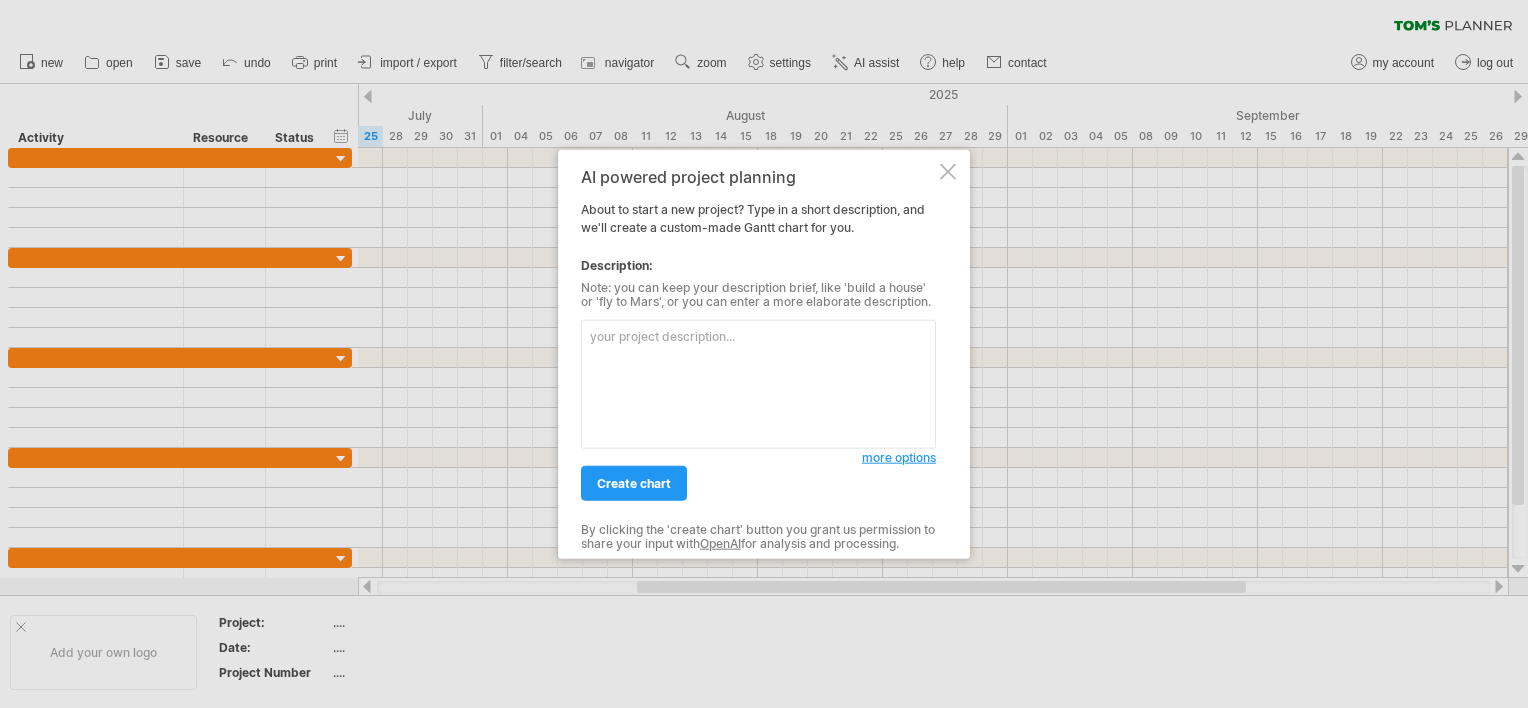 click at bounding box center [758, 384] 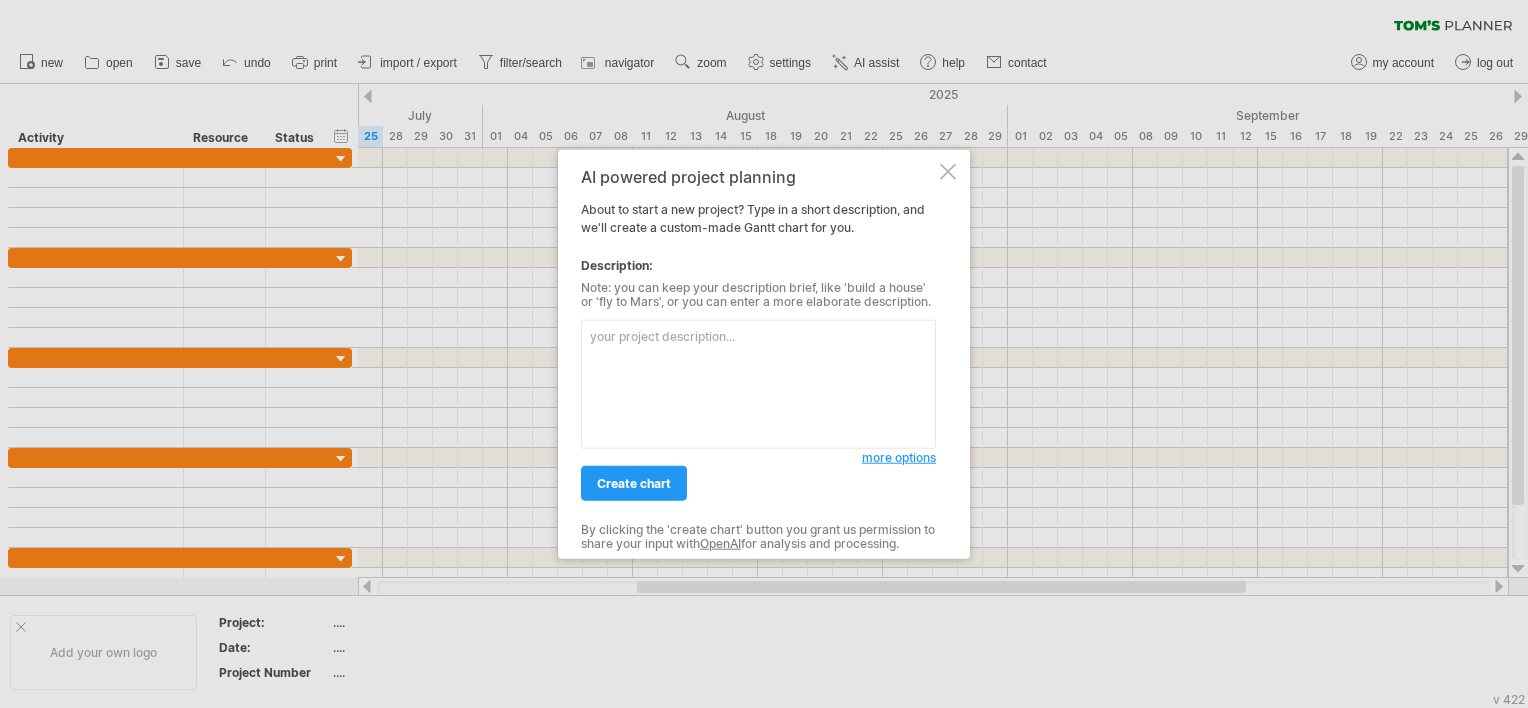 click at bounding box center [758, 384] 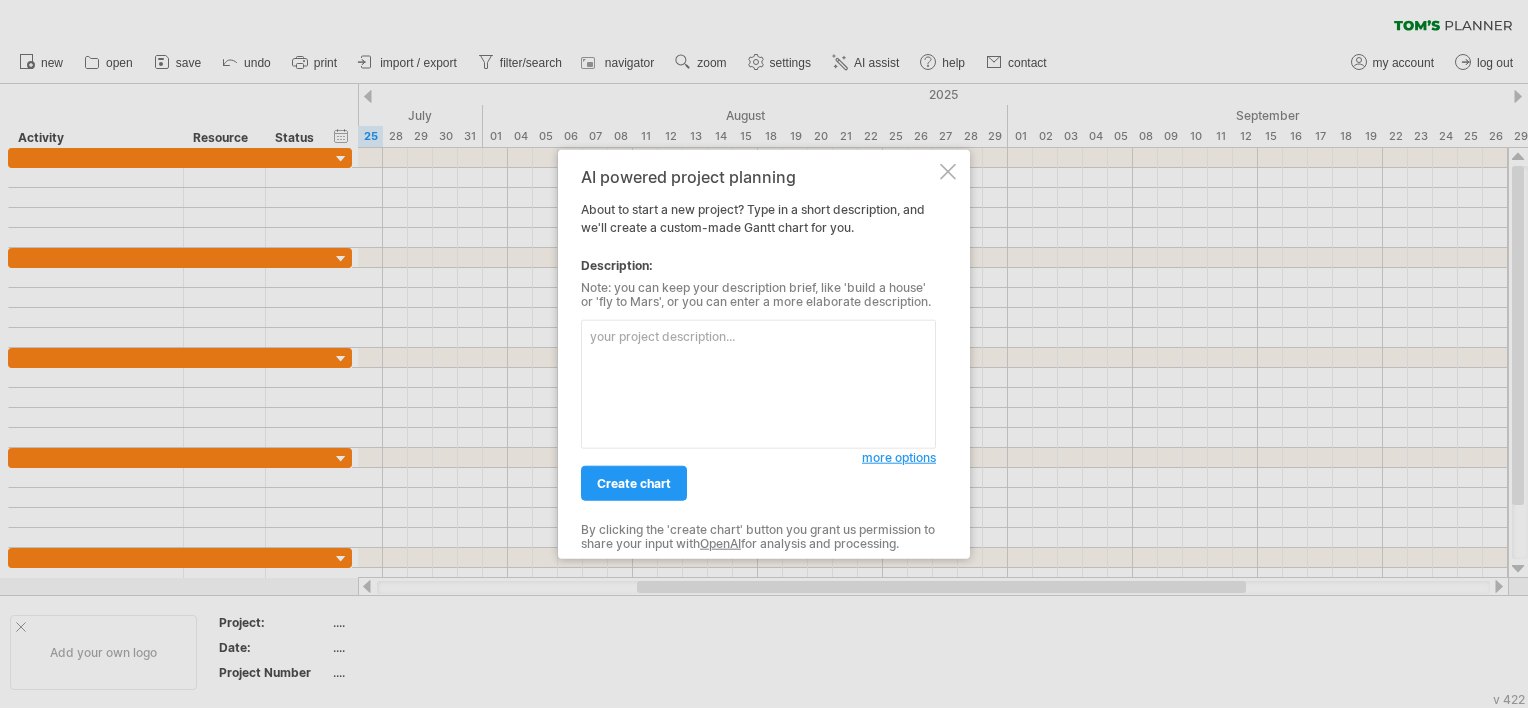 click at bounding box center [758, 384] 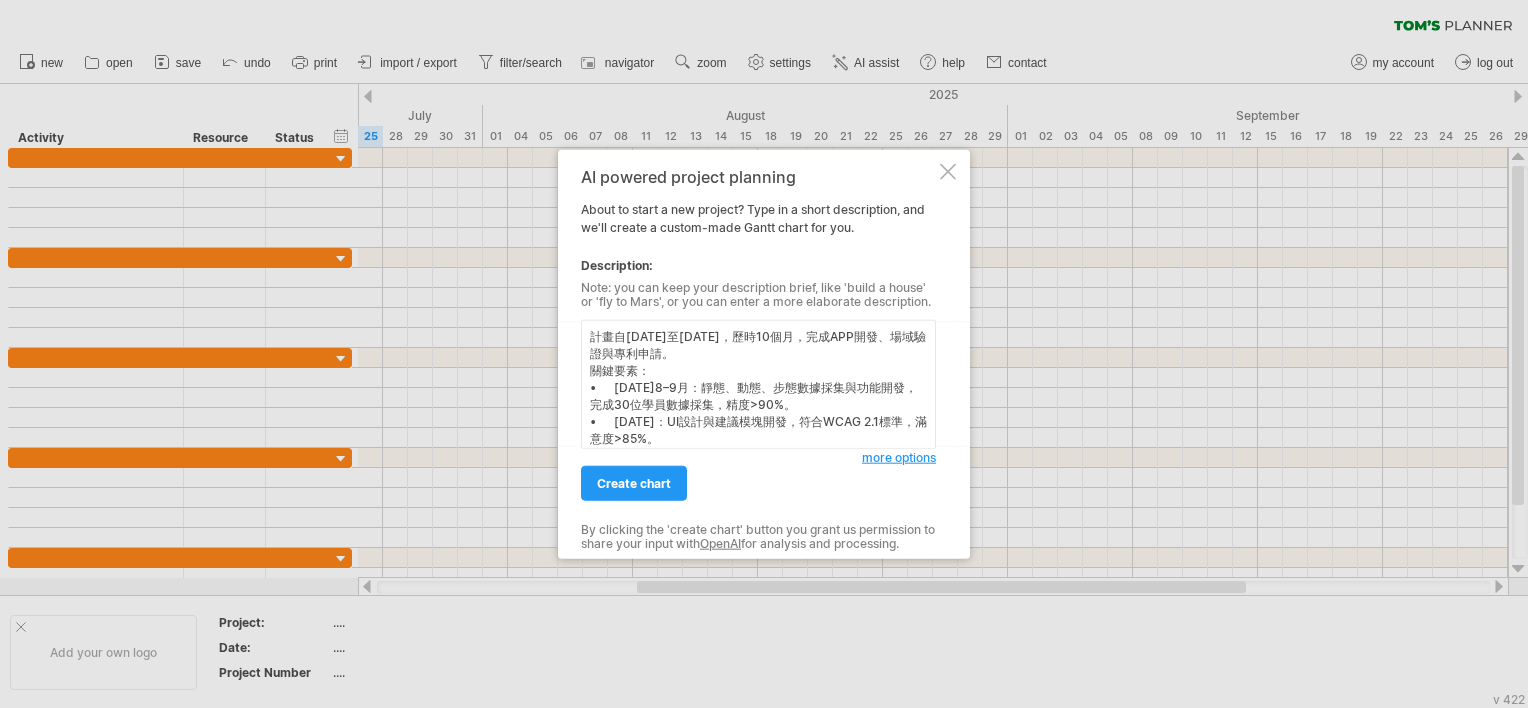 scroll, scrollTop: 99, scrollLeft: 0, axis: vertical 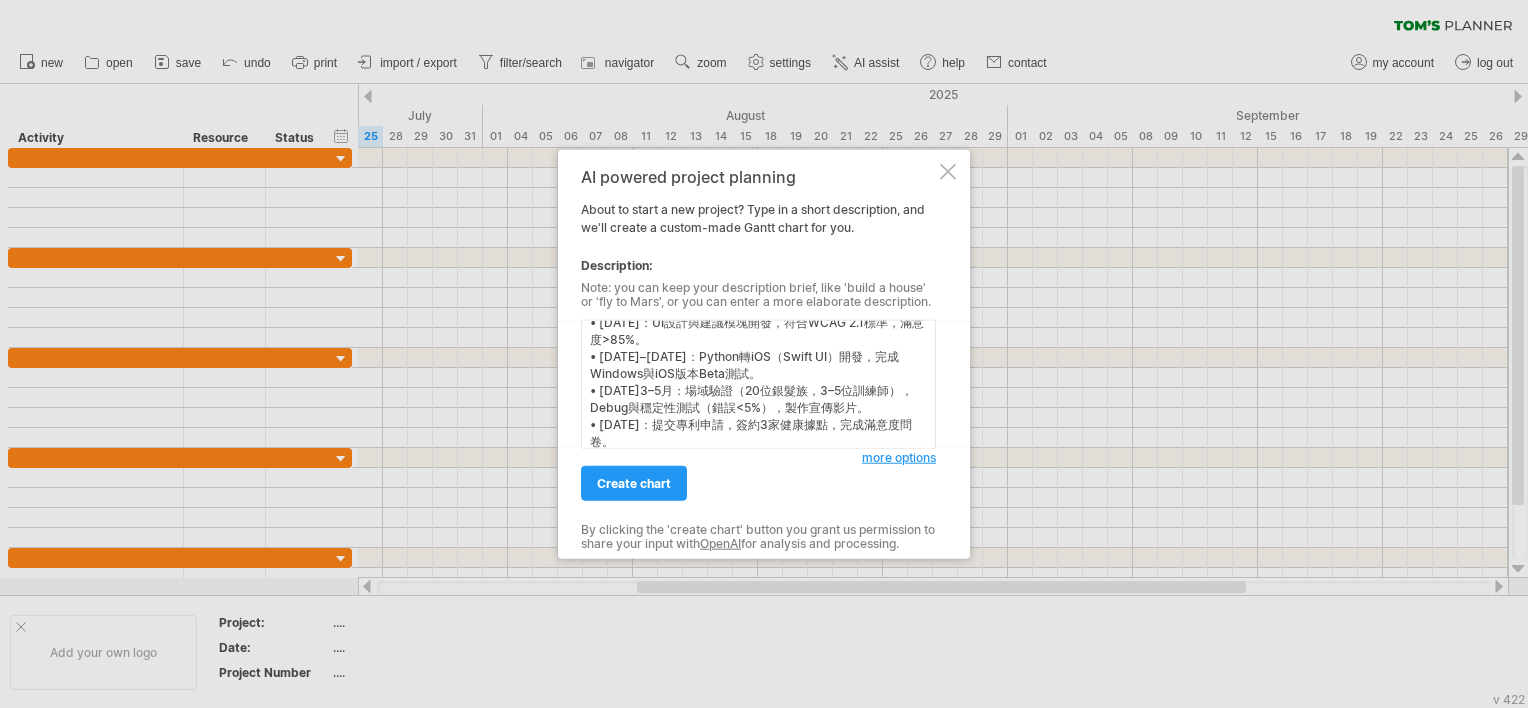 type on "計畫自[DATE]至[DATE]，歷時10個月，完成APP開發、場域驗證與專利申請。
關鍵要素：
• [DATE]8–9月：靜態、動態、步態數據採集與功能開發，完成30位學員數據採集，精度>90%。
• [DATE]：UI設計與建議模塊開發，符合WCAG 2.1標準，滿意度>85%。
• [DATE]–[DATE]：Python轉iOS（Swift UI）開發，完成Windows與iOS版本Beta測試。
• [DATE]3–5月：場域驗證（20位銀髮族，3–5位訓練師），Debug與穩定性測試（錯誤<5%），製作宣傳影片。
• [DATE]：提交專利申請，簽約3家健康據點，完成滿意度問卷。" 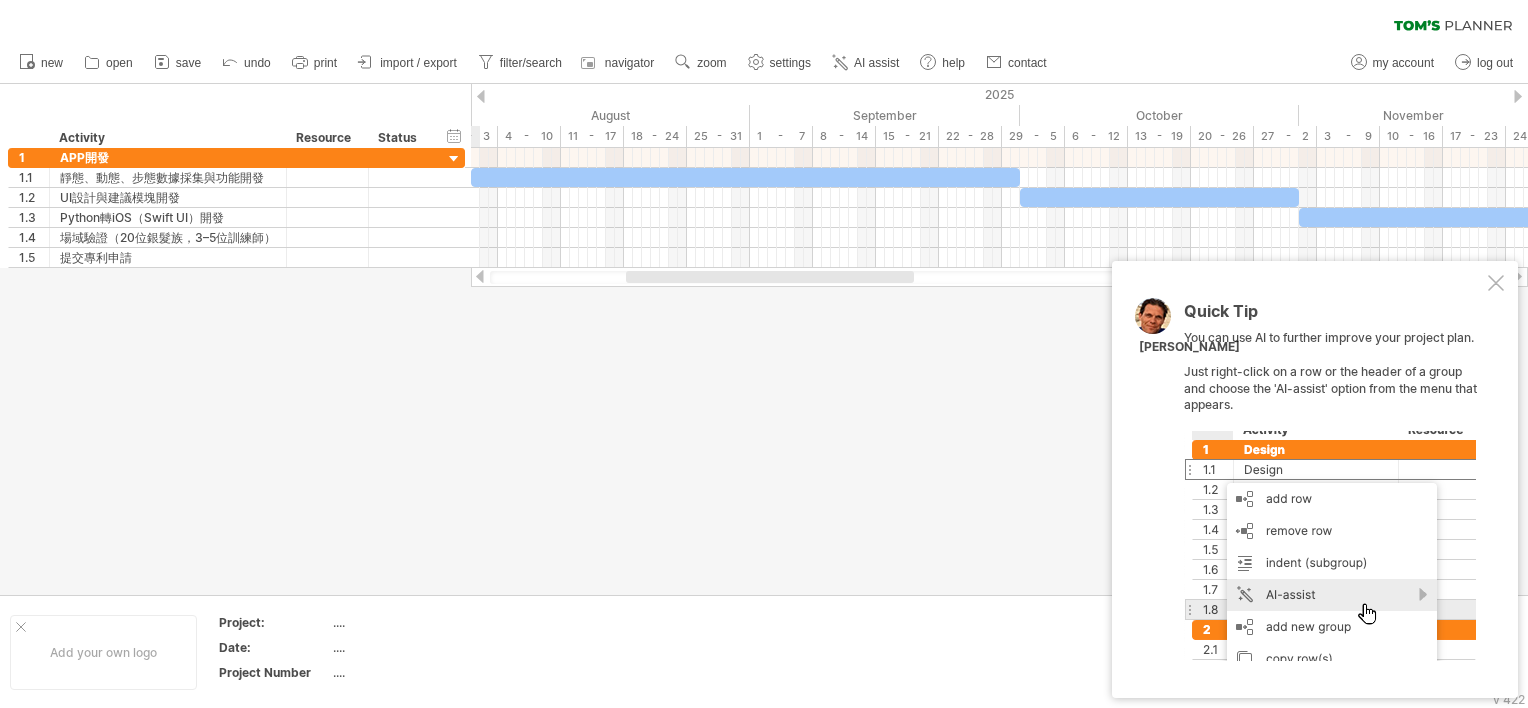 click at bounding box center [1496, 283] 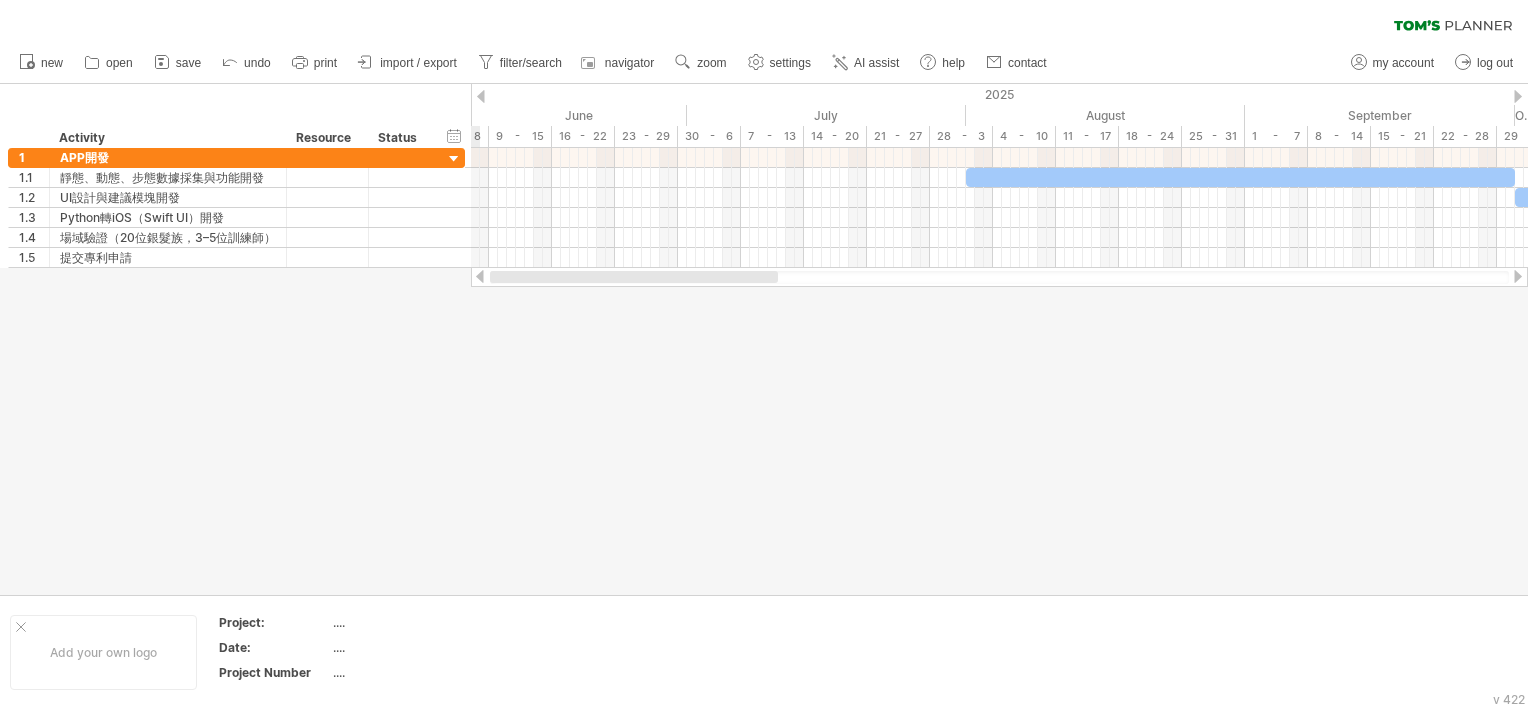 drag, startPoint x: 903, startPoint y: 281, endPoint x: 635, endPoint y: 308, distance: 269.35663 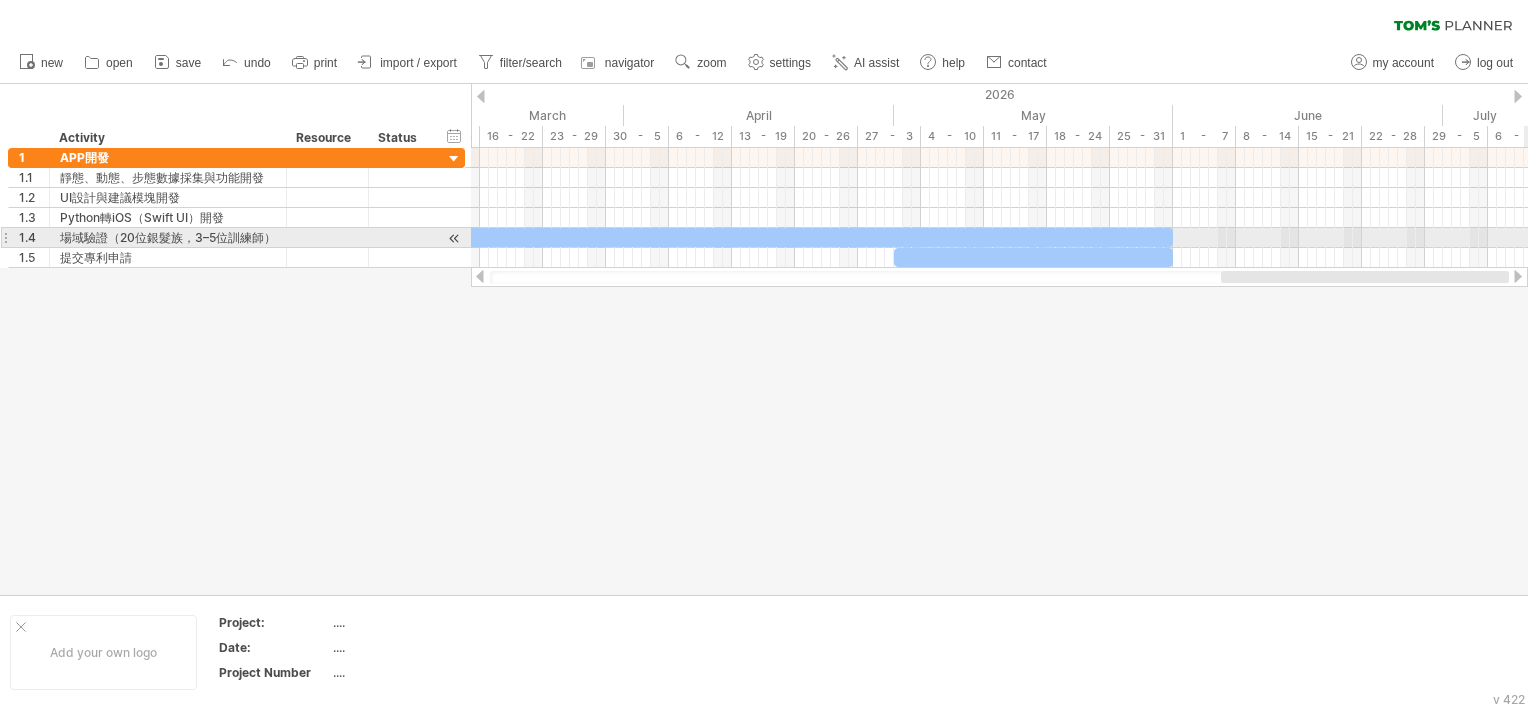 drag, startPoint x: 696, startPoint y: 272, endPoint x: 1530, endPoint y: 239, distance: 834.65265 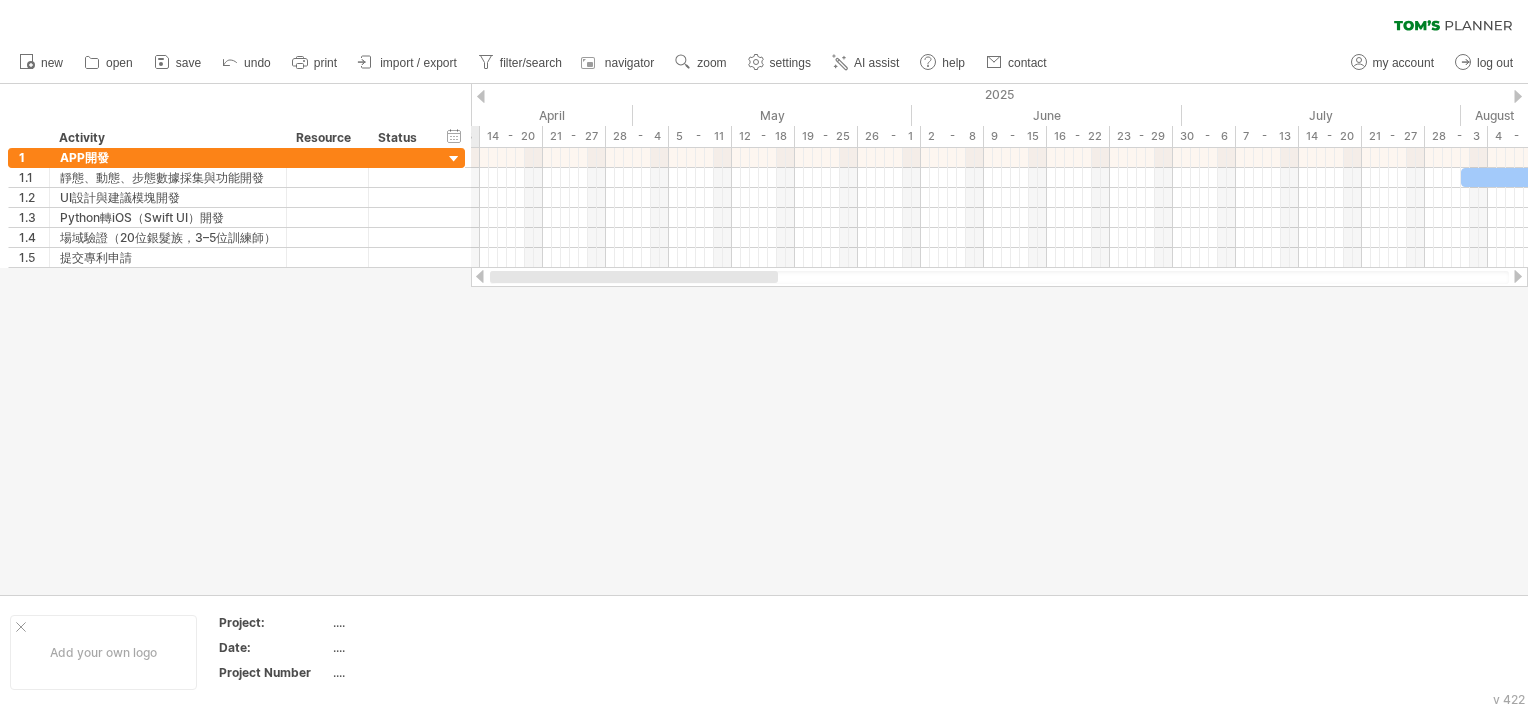click at bounding box center (764, 339) 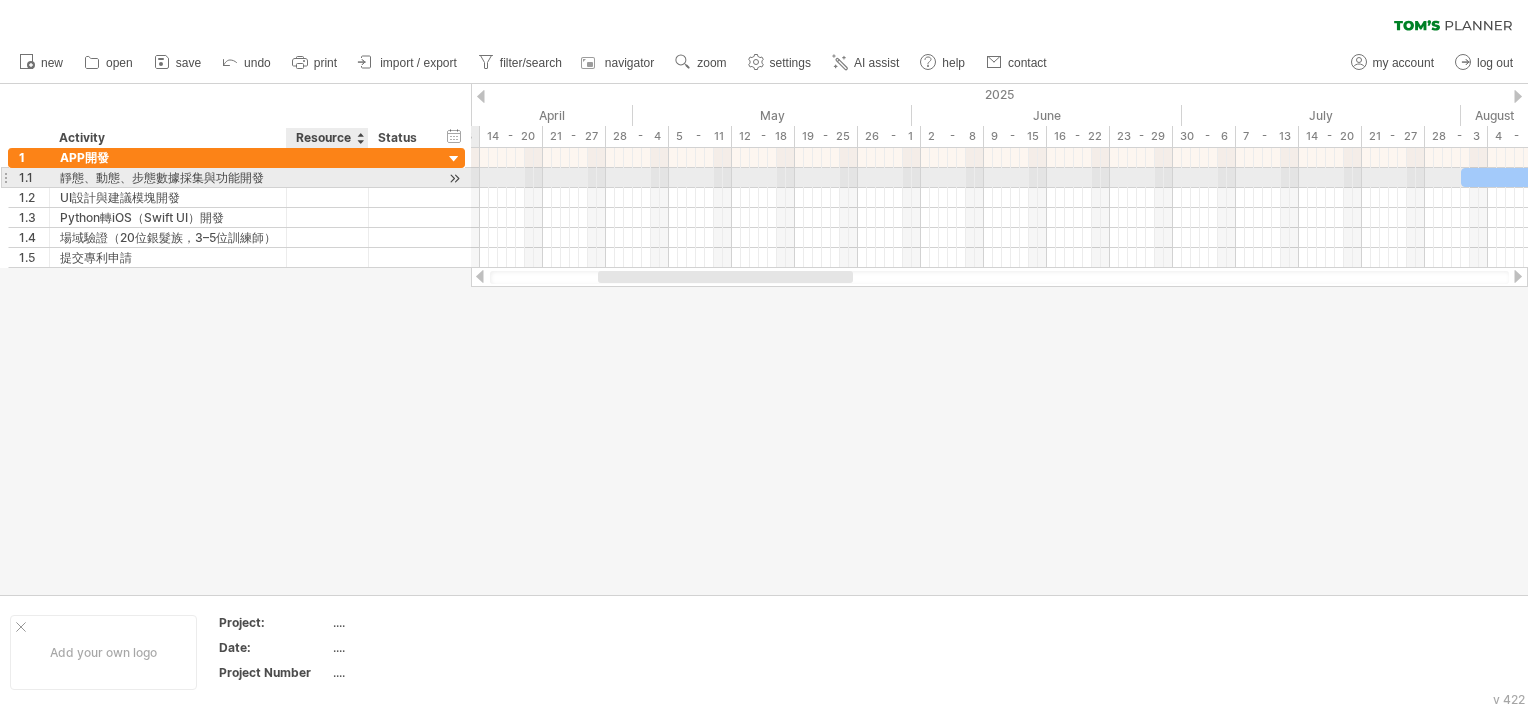 click at bounding box center (327, 177) 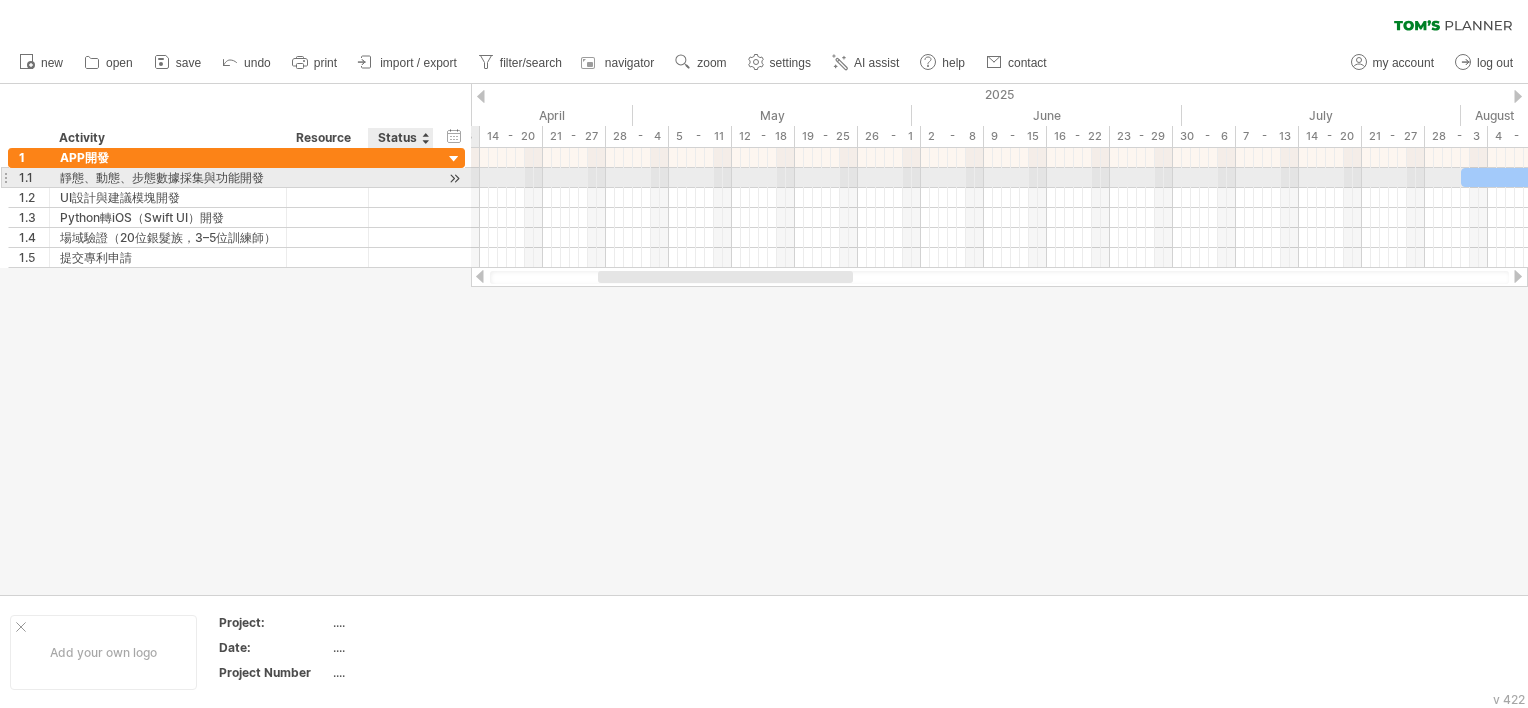 click at bounding box center (431, 178) 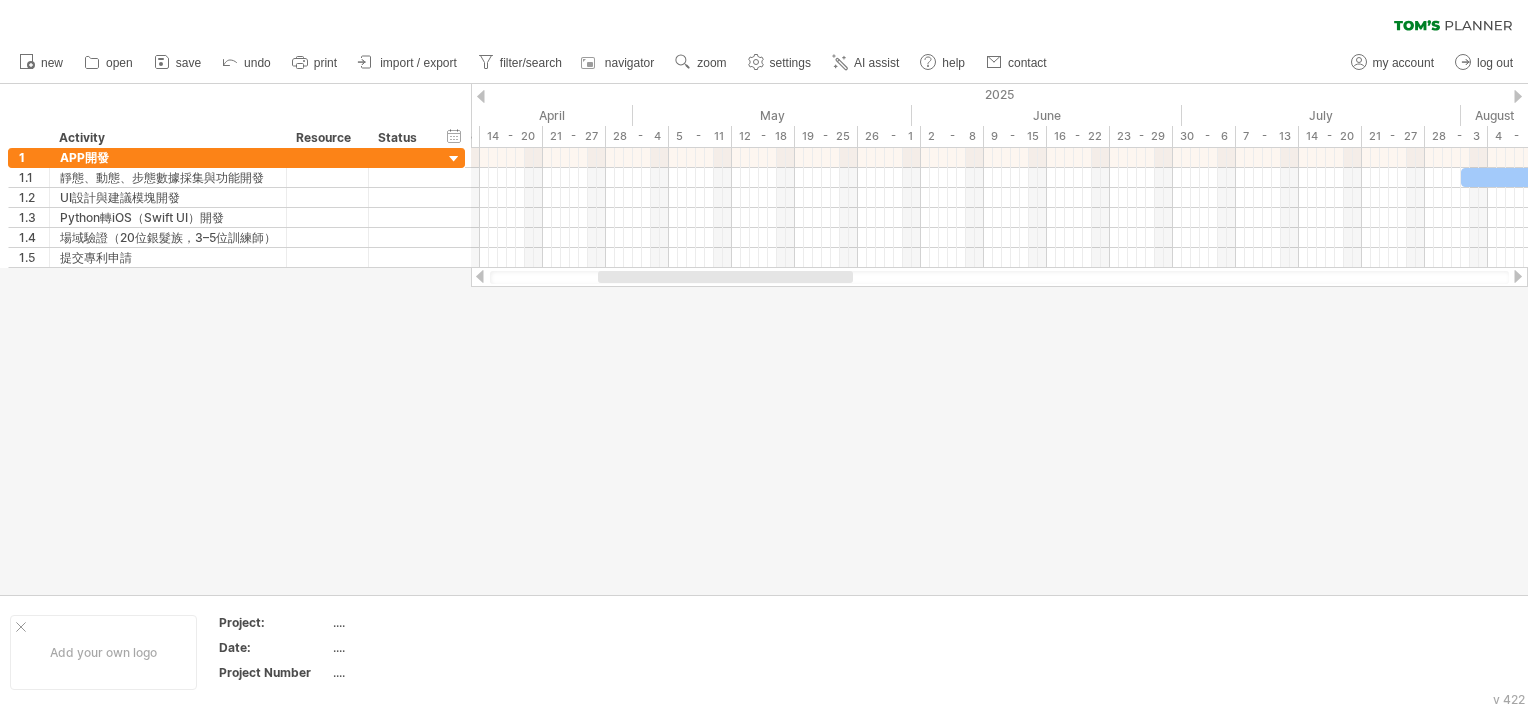 click at bounding box center [481, 96] 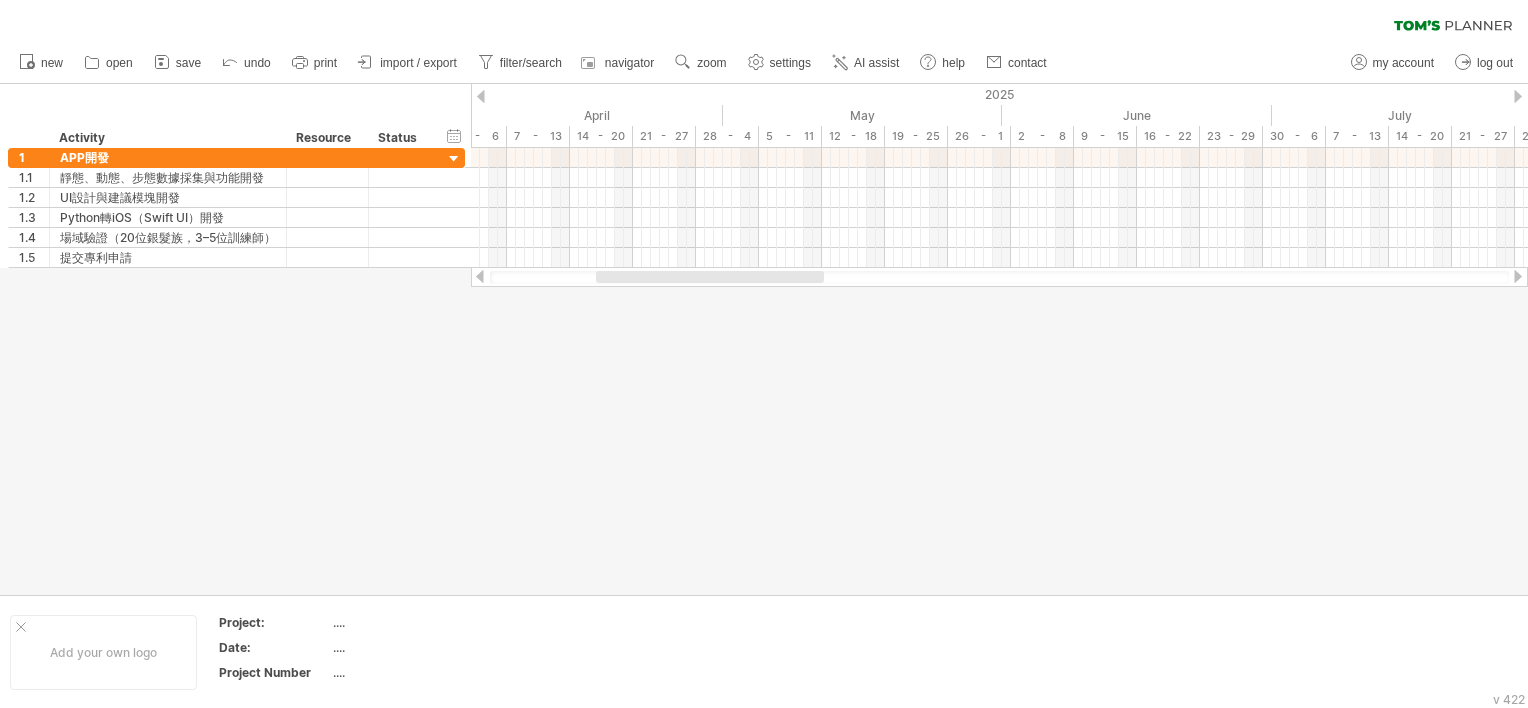 click at bounding box center (481, 96) 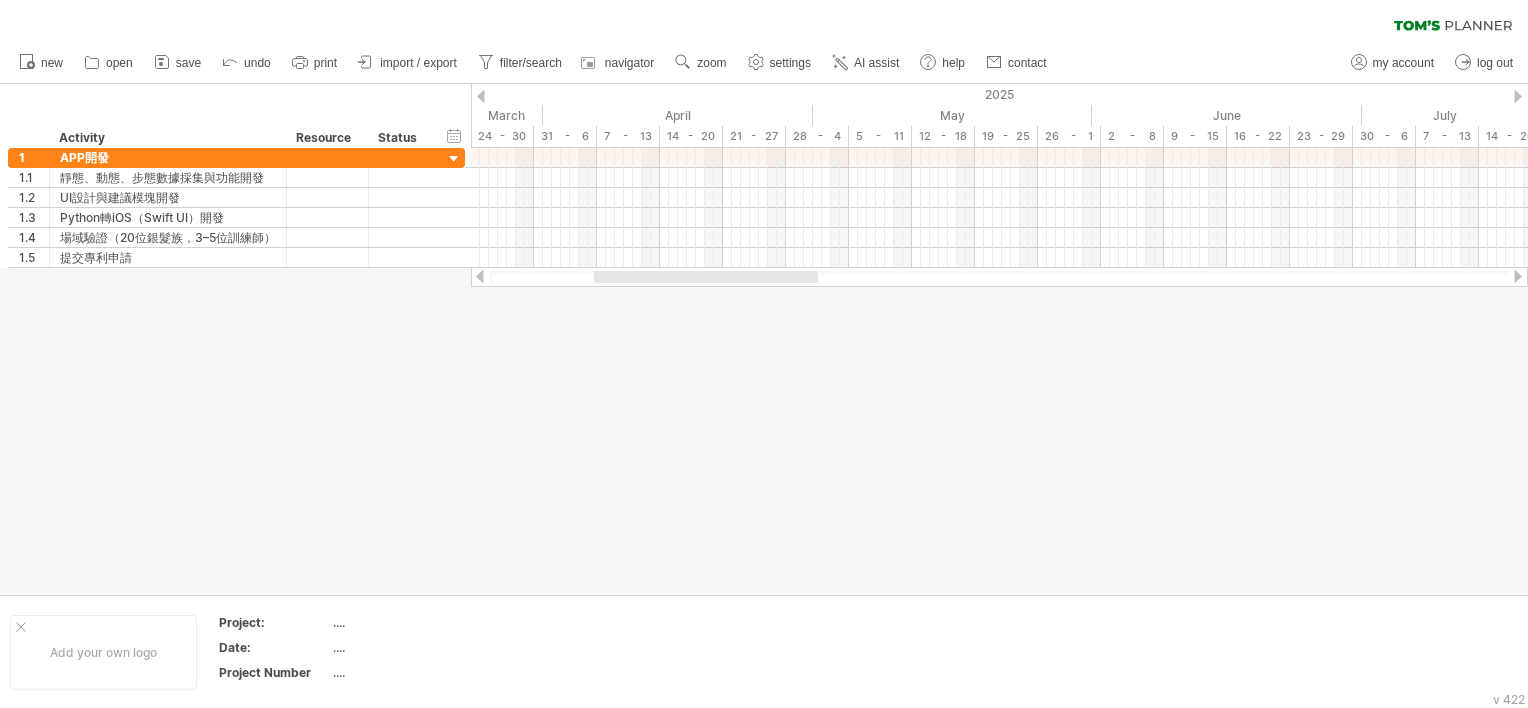 click at bounding box center [481, 96] 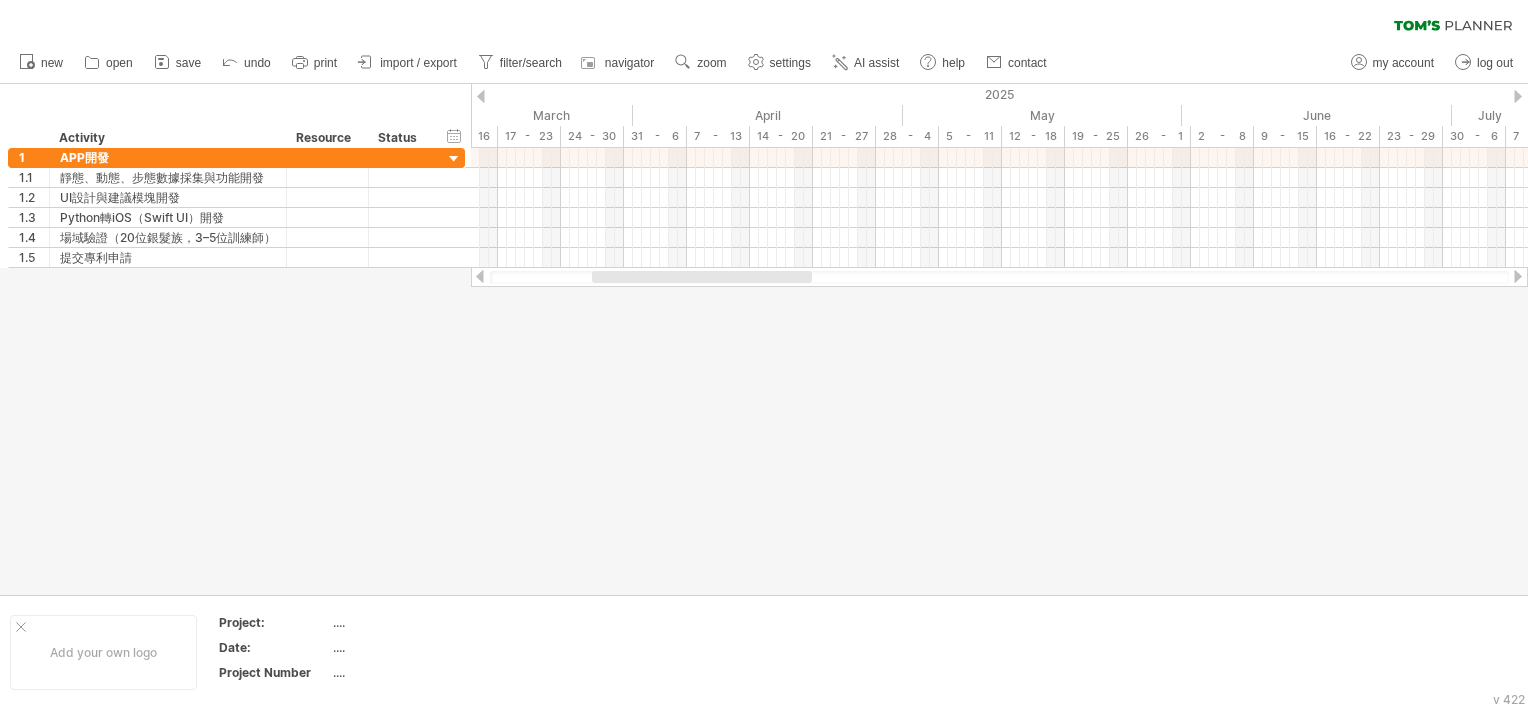 click at bounding box center [481, 96] 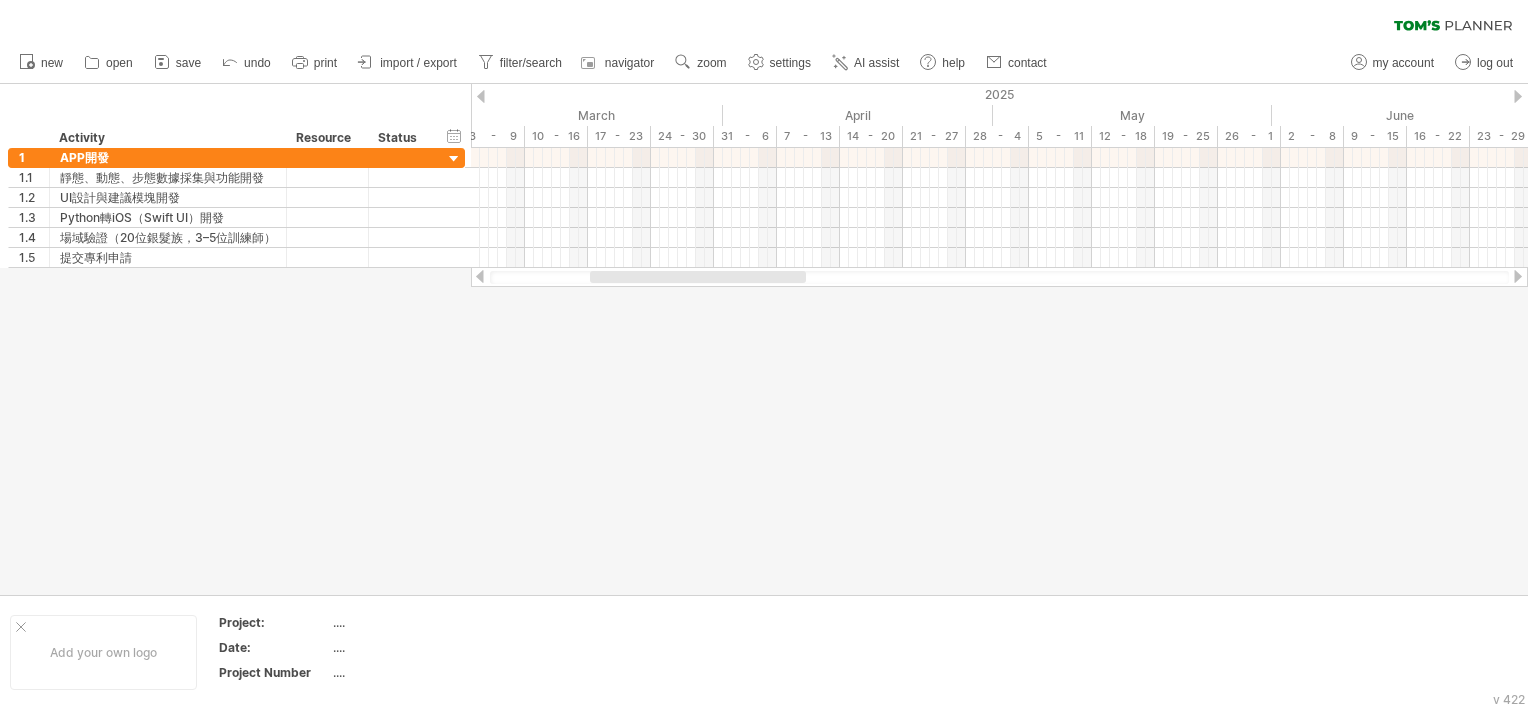 click at bounding box center (481, 96) 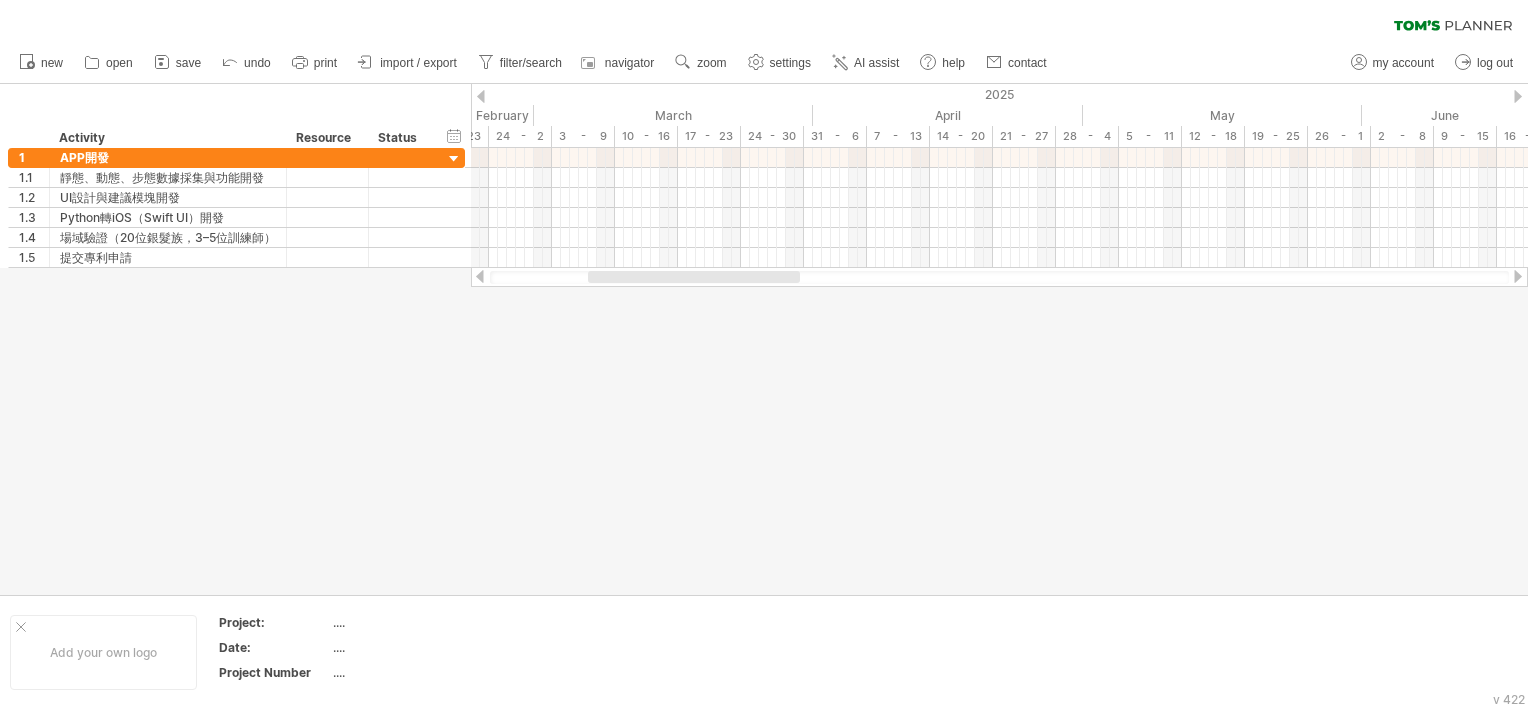click at bounding box center (481, 96) 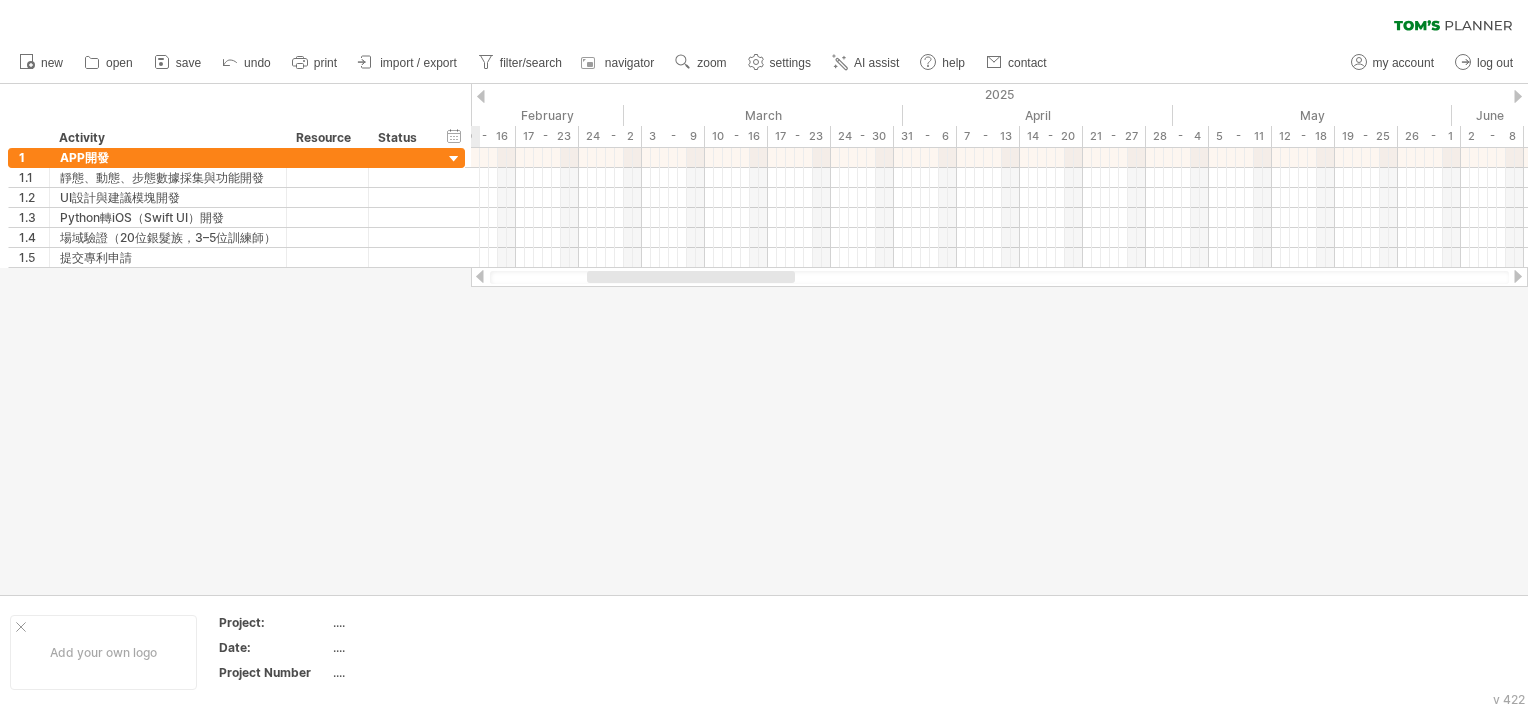 click at bounding box center [481, 96] 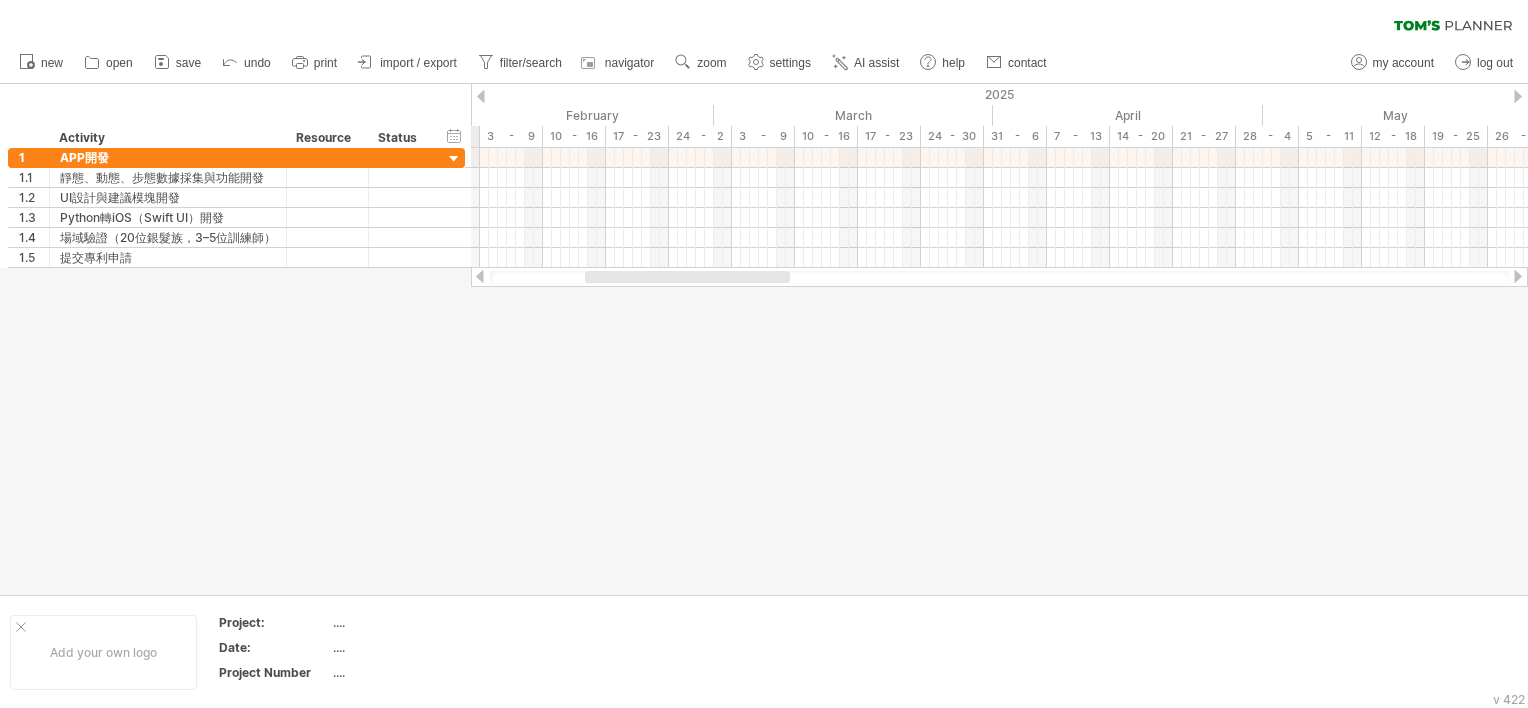click at bounding box center [481, 96] 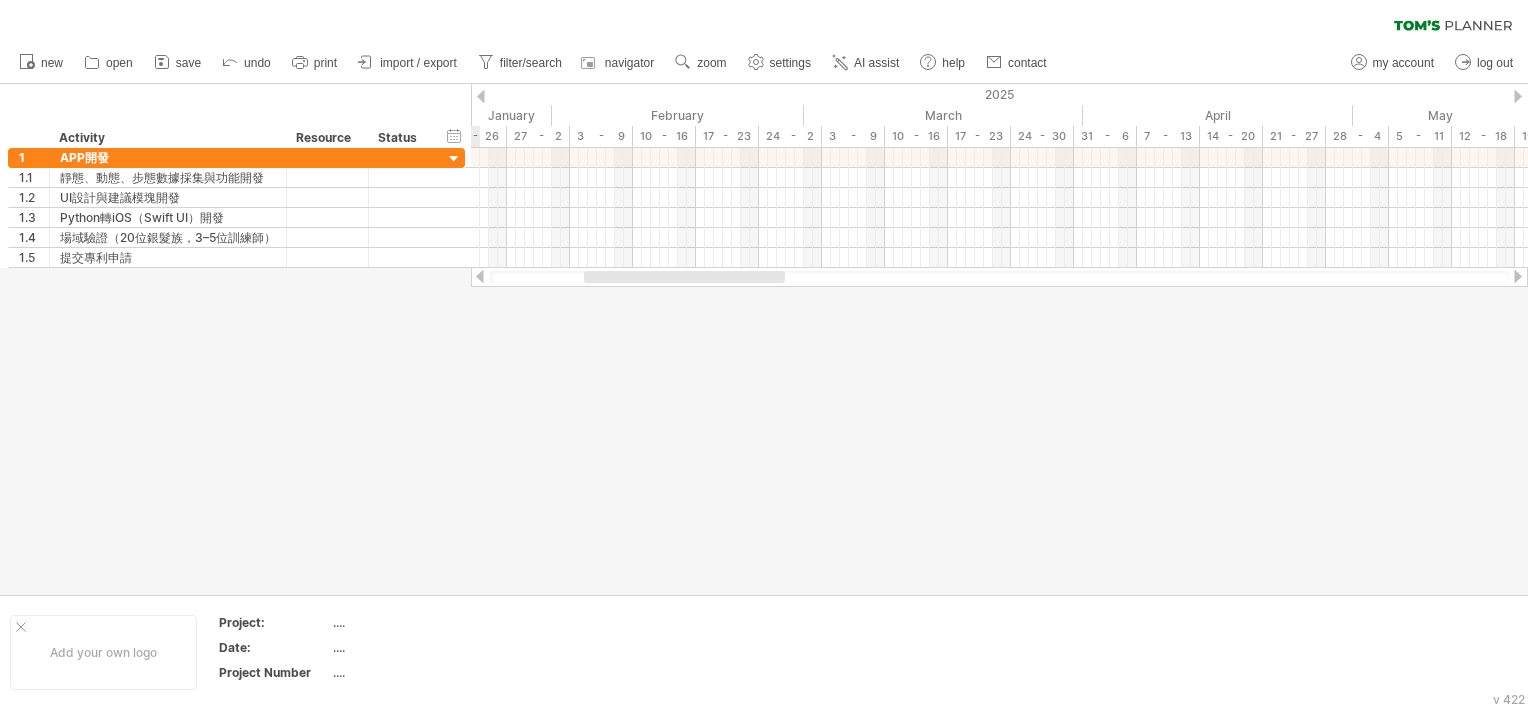 click at bounding box center (481, 96) 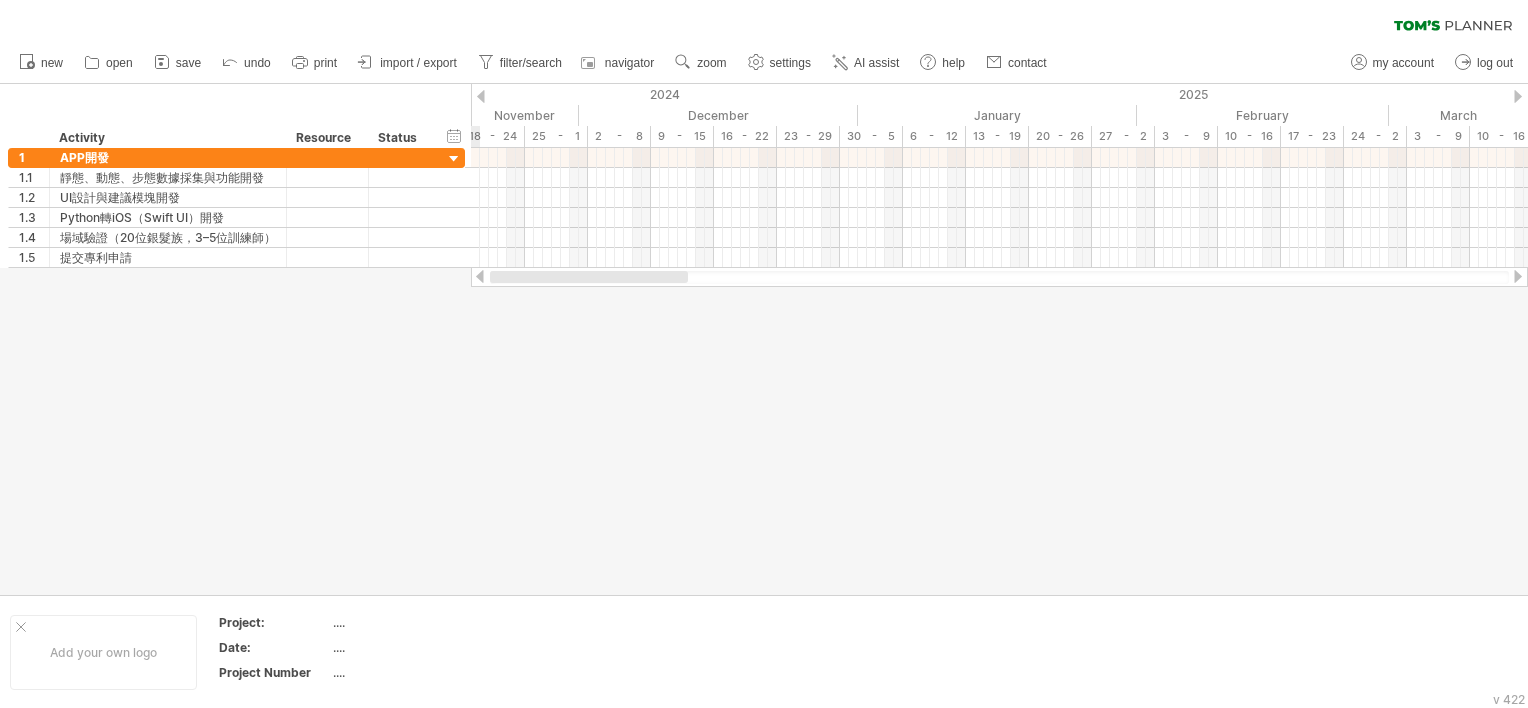 drag, startPoint x: 661, startPoint y: 272, endPoint x: 514, endPoint y: 272, distance: 147 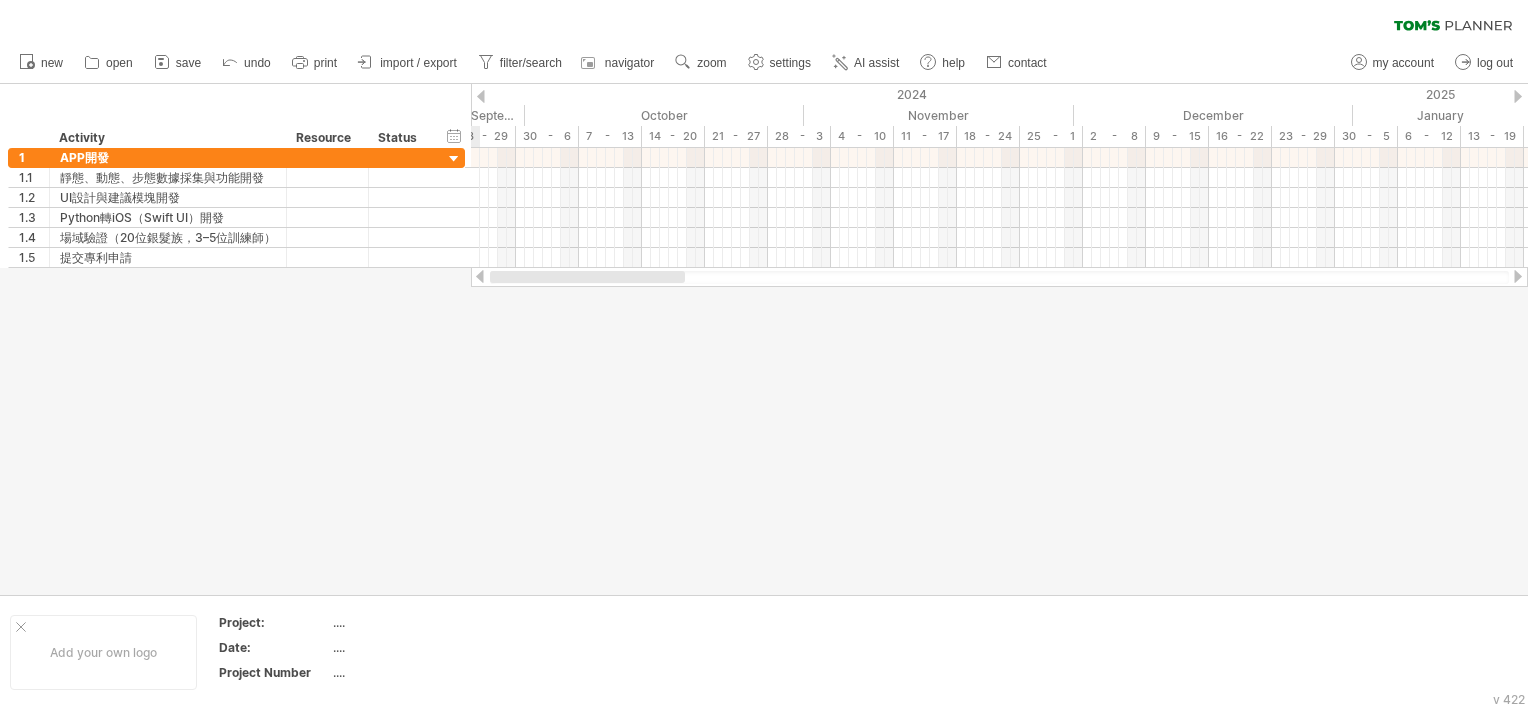 drag, startPoint x: 632, startPoint y: 277, endPoint x: 485, endPoint y: 280, distance: 147.03061 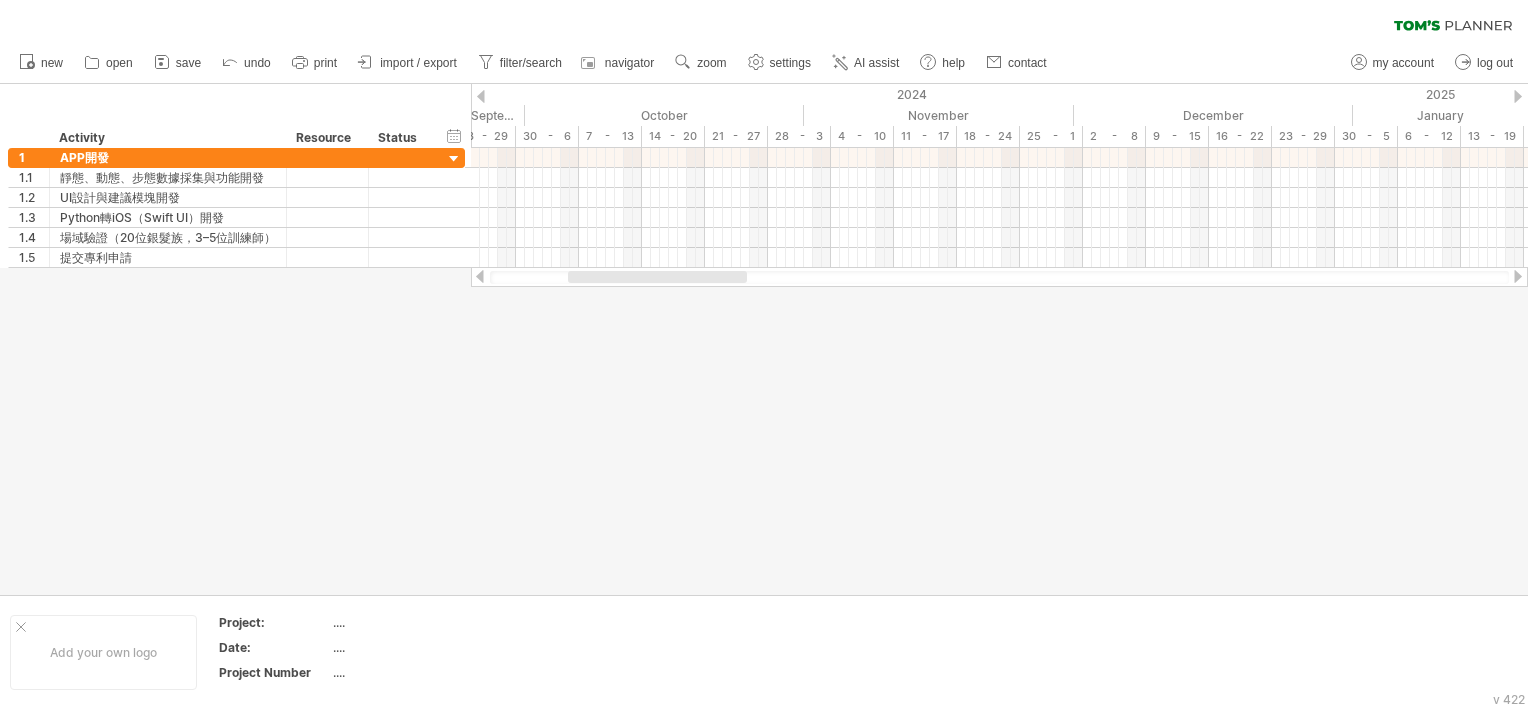 click at bounding box center [481, 96] 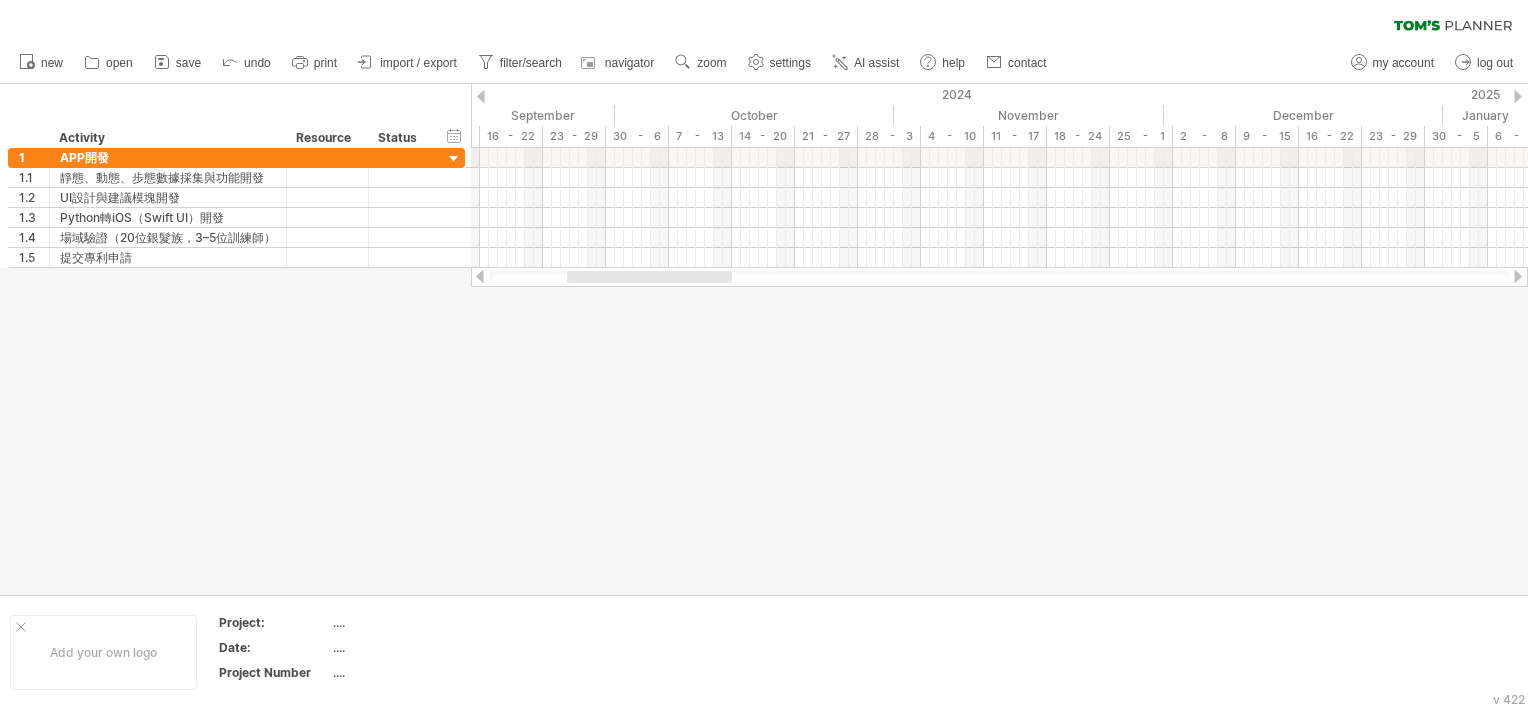 click at bounding box center [481, 96] 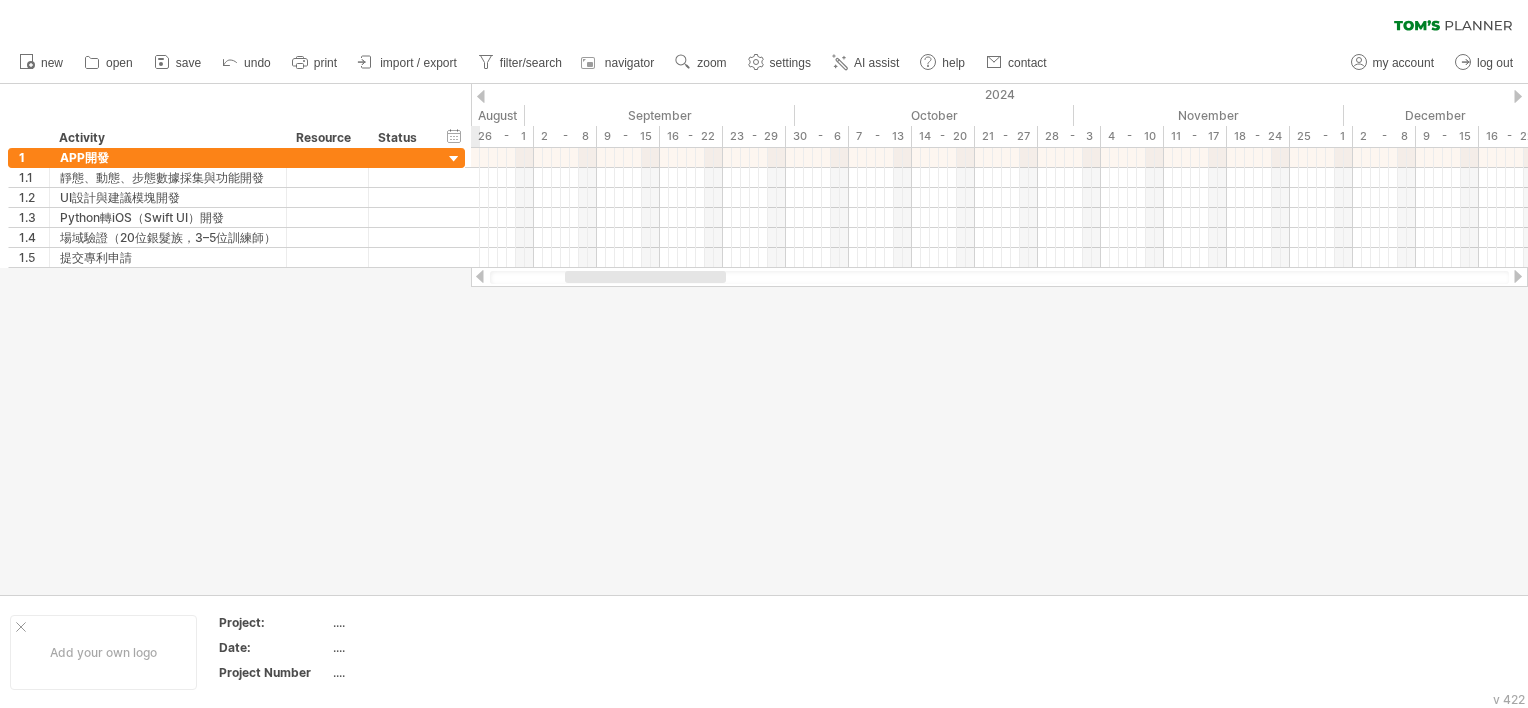 click at bounding box center [481, 96] 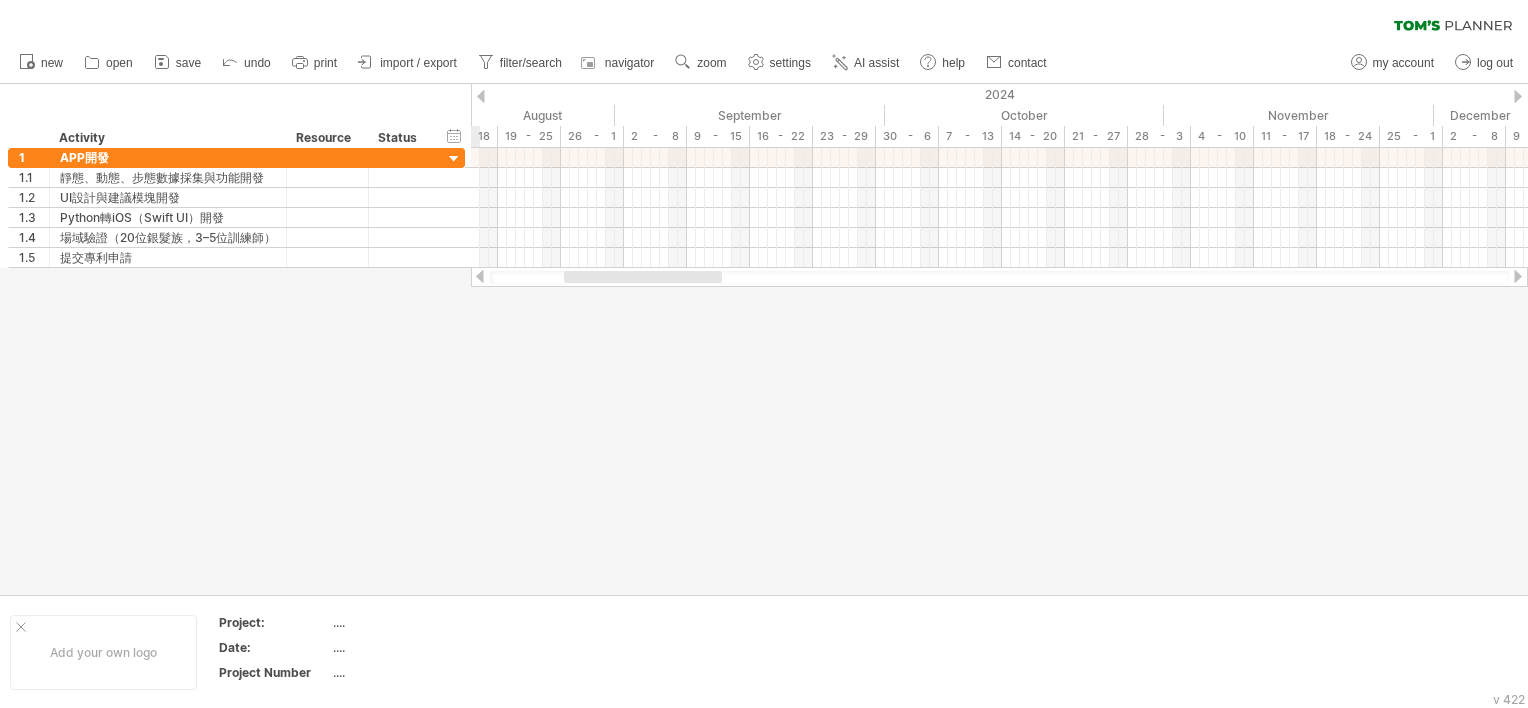 click at bounding box center (481, 96) 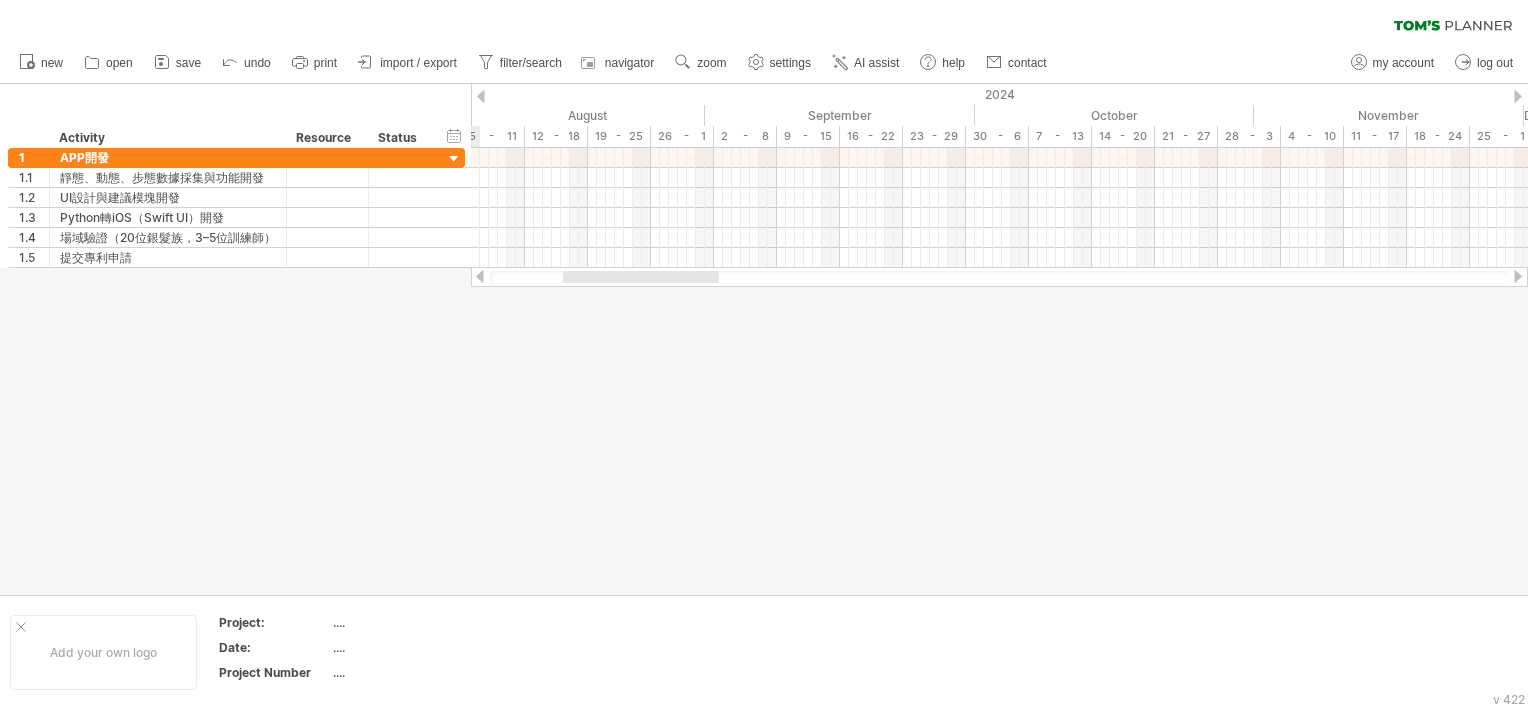 click at bounding box center [481, 96] 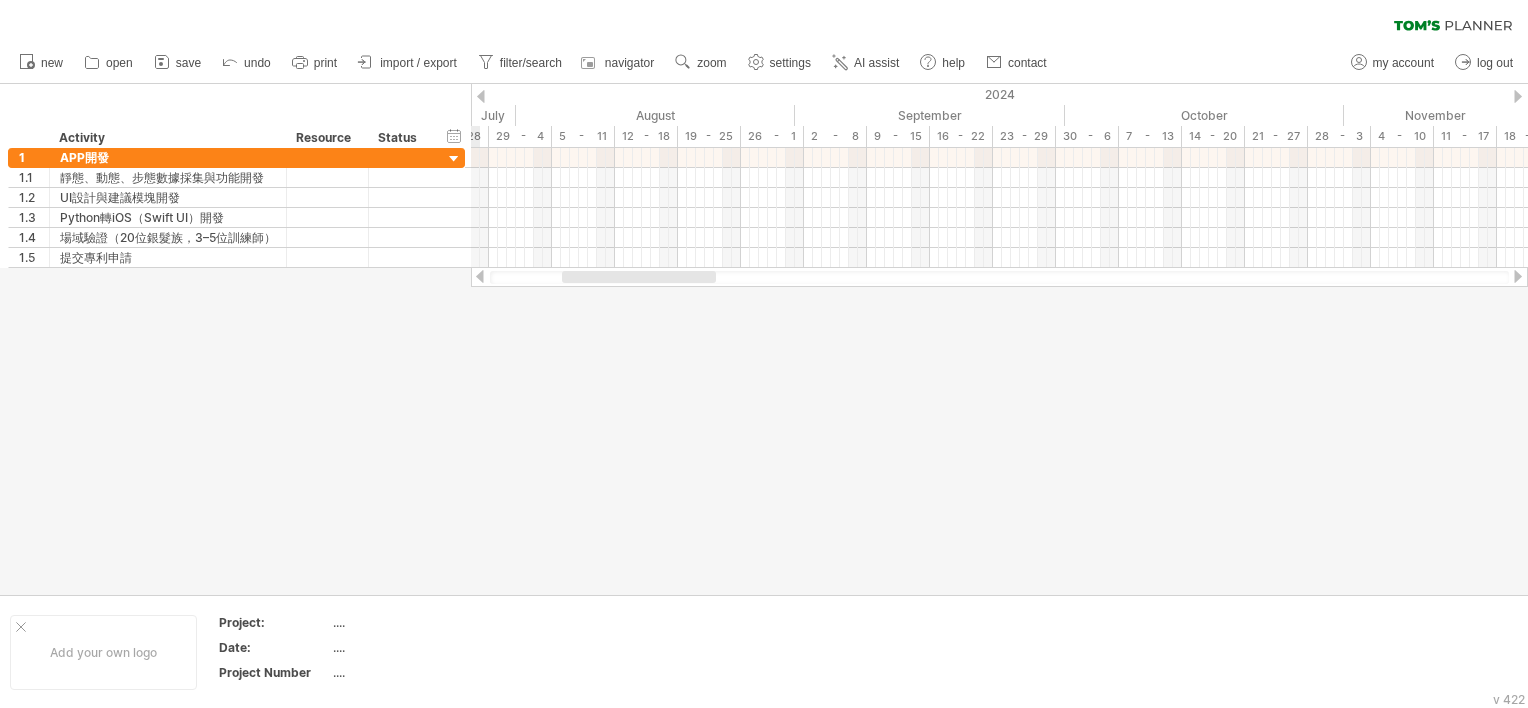 click at bounding box center (481, 96) 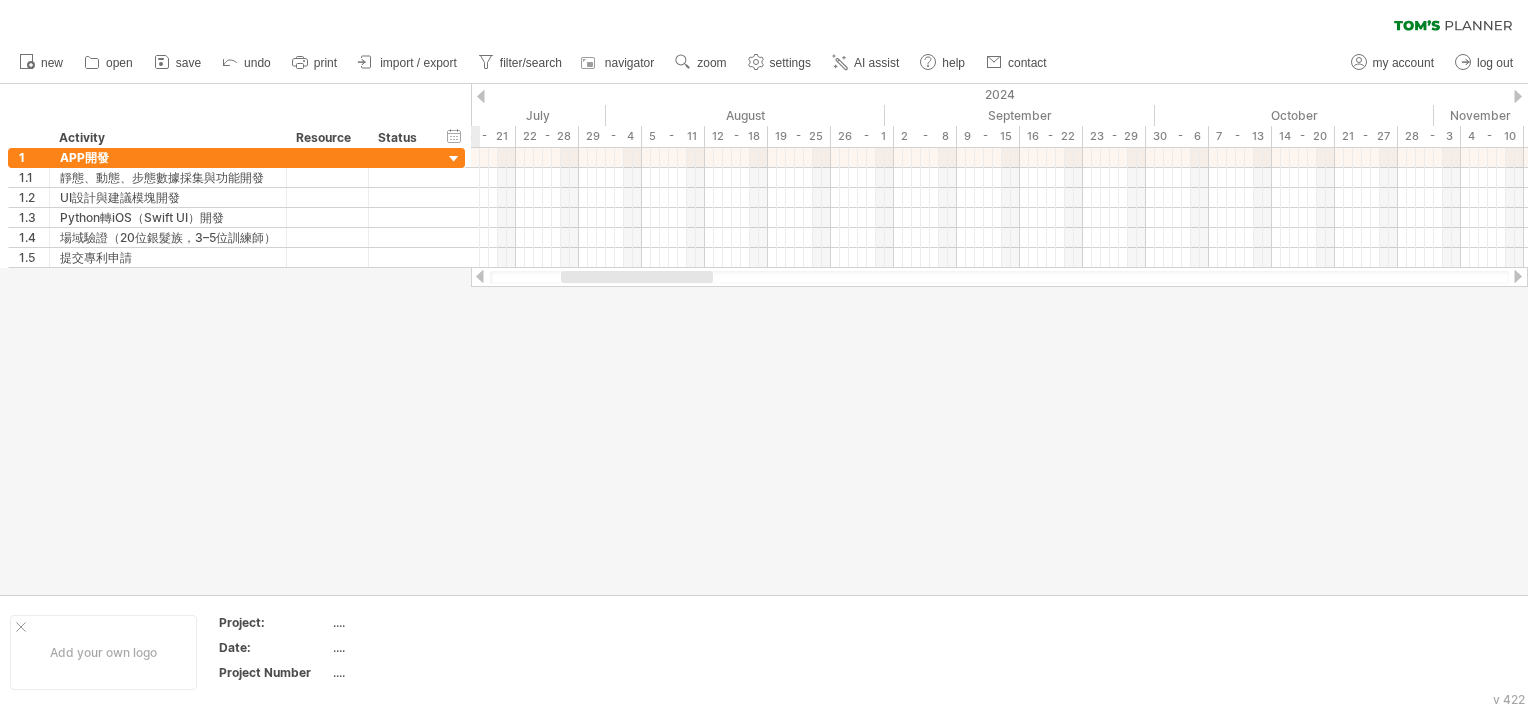 click at bounding box center (481, 96) 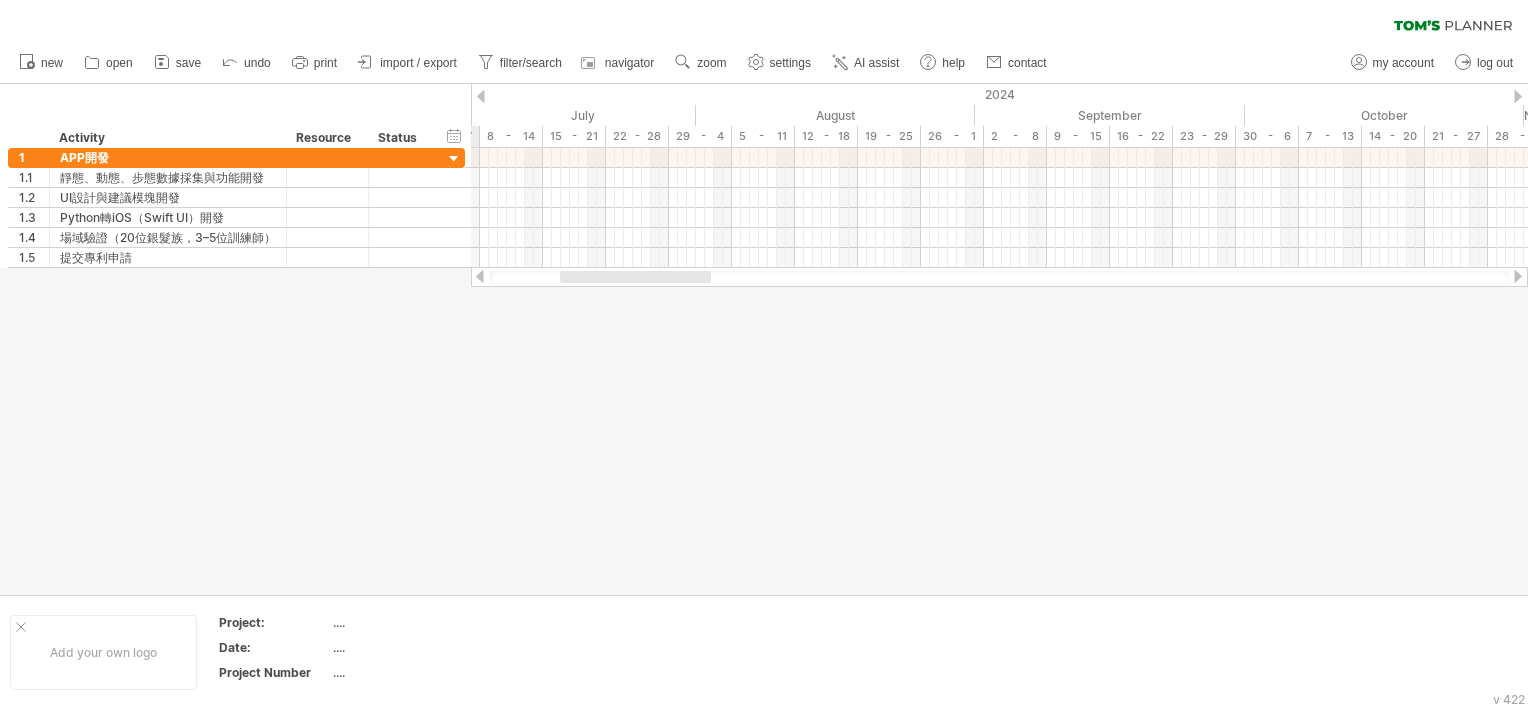 click at bounding box center (481, 96) 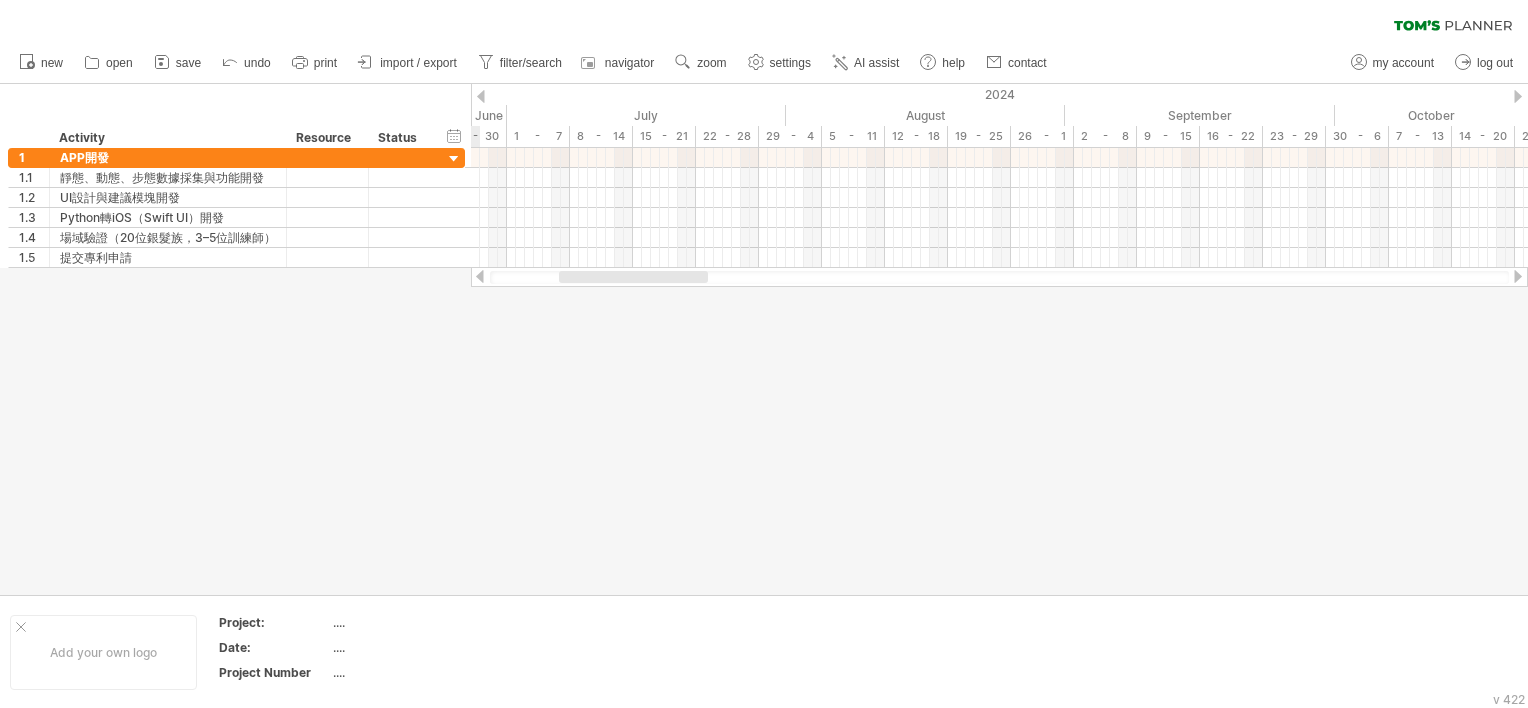 click at bounding box center (481, 96) 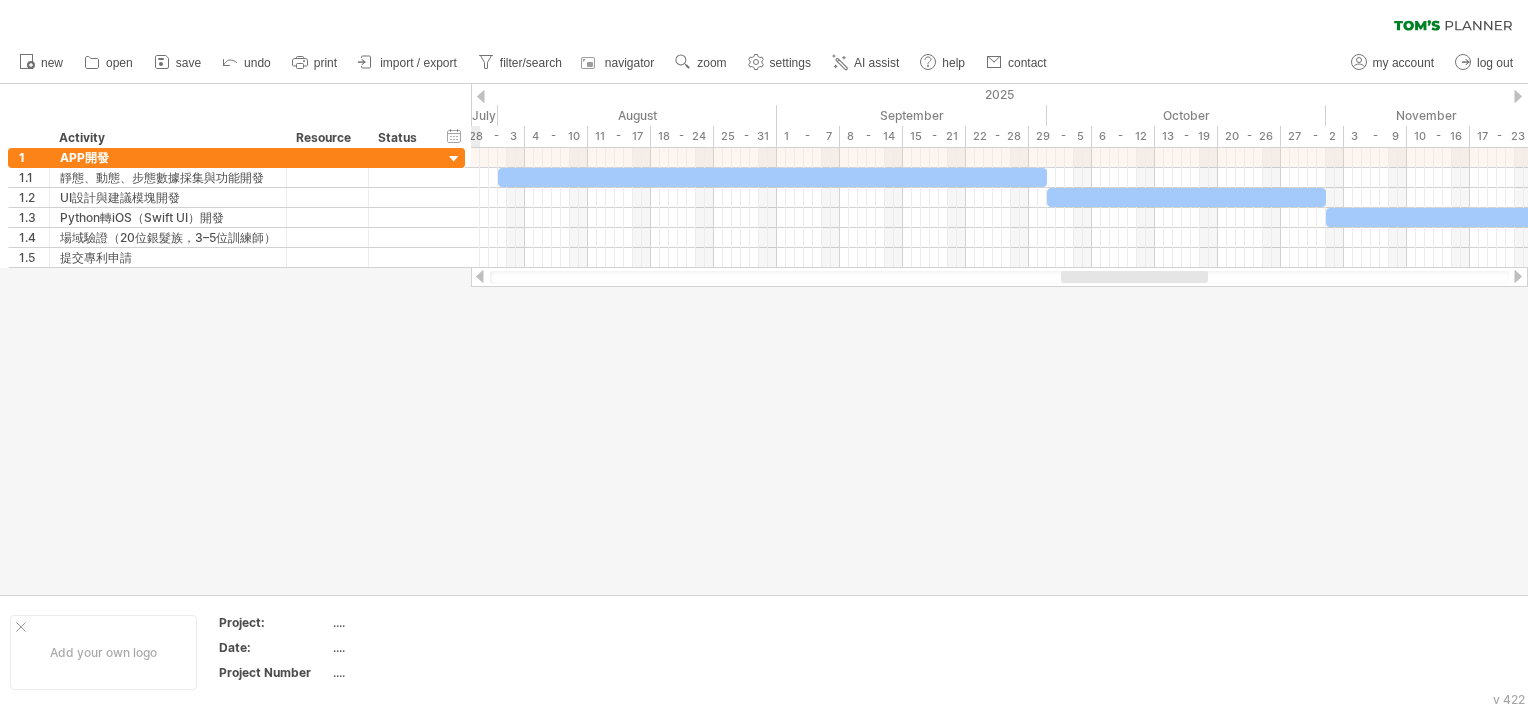 drag, startPoint x: 673, startPoint y: 280, endPoint x: 1175, endPoint y: 291, distance: 502.1205 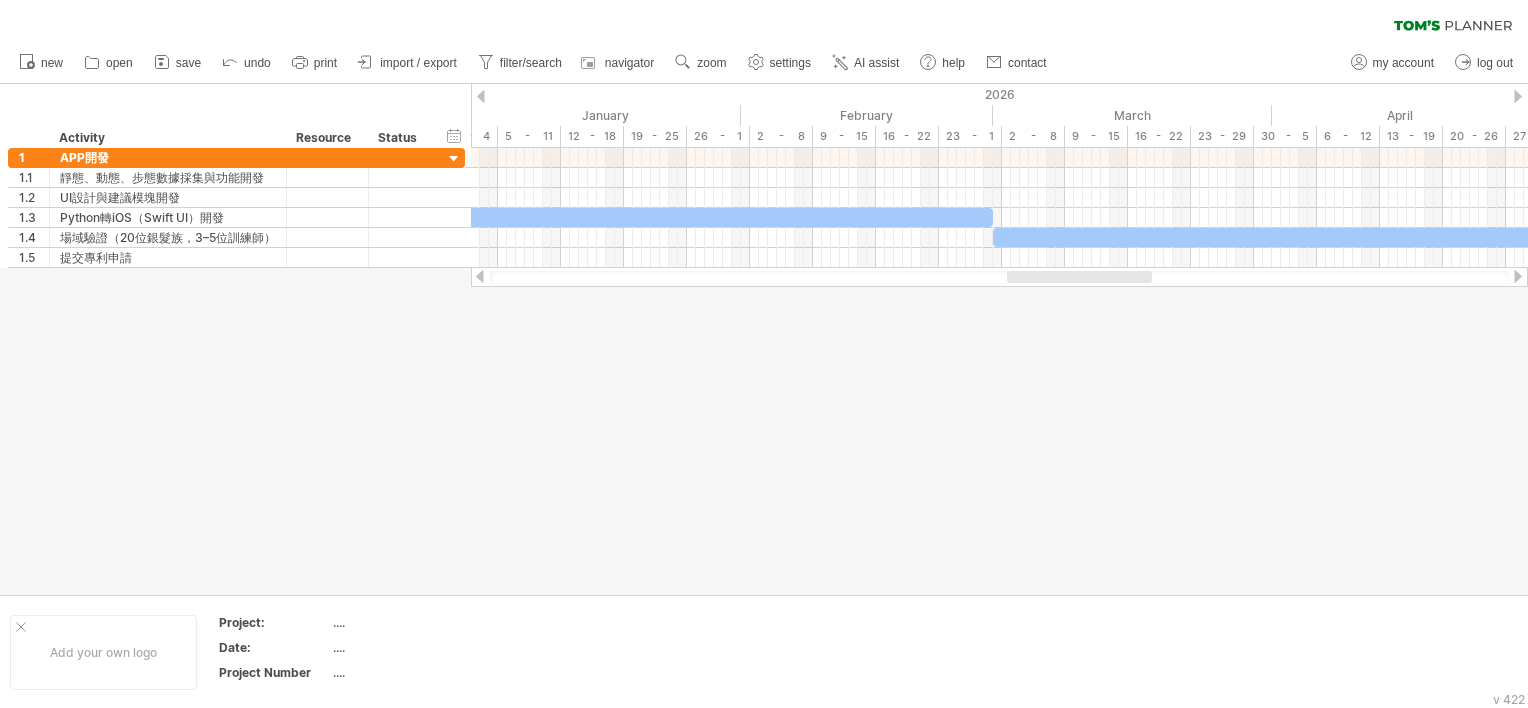 drag, startPoint x: 751, startPoint y: 273, endPoint x: 1133, endPoint y: 272, distance: 382.0013 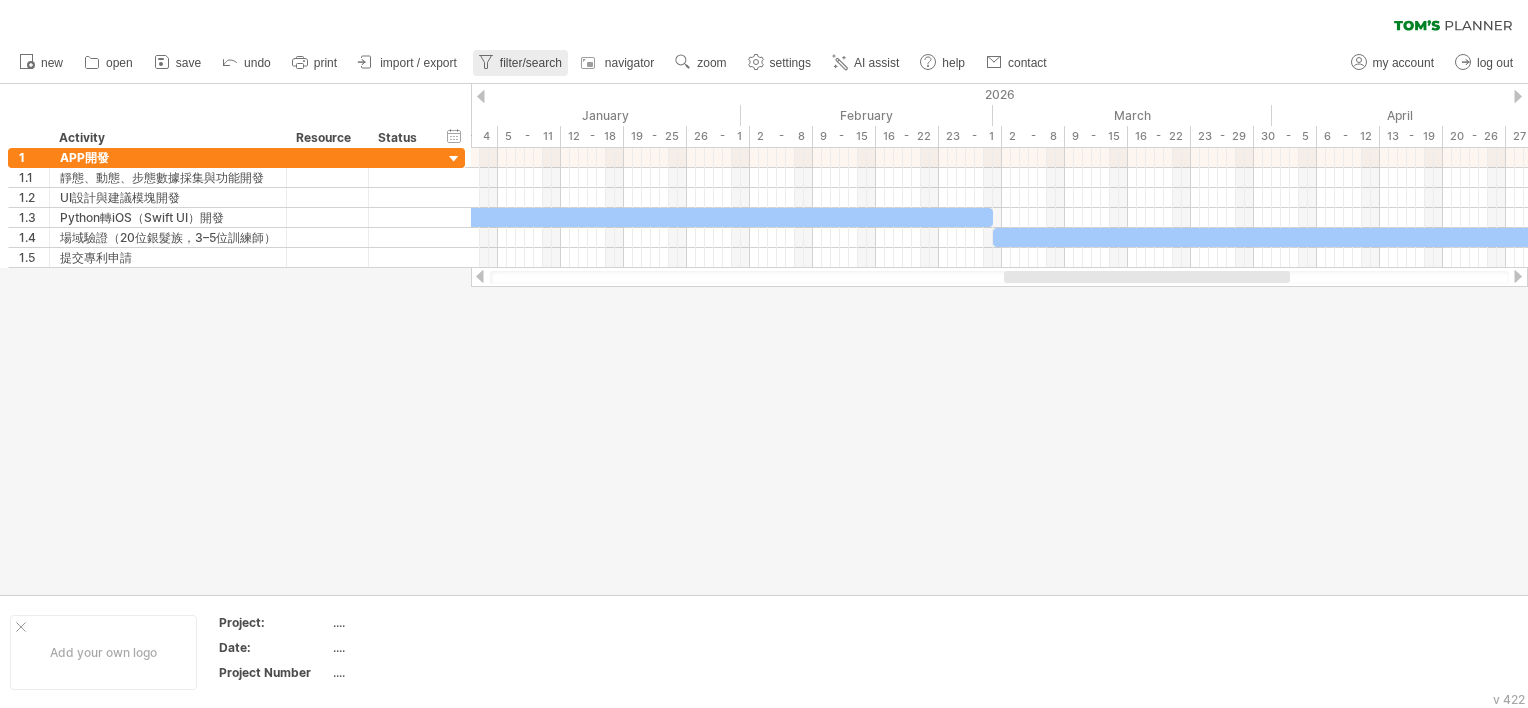 click 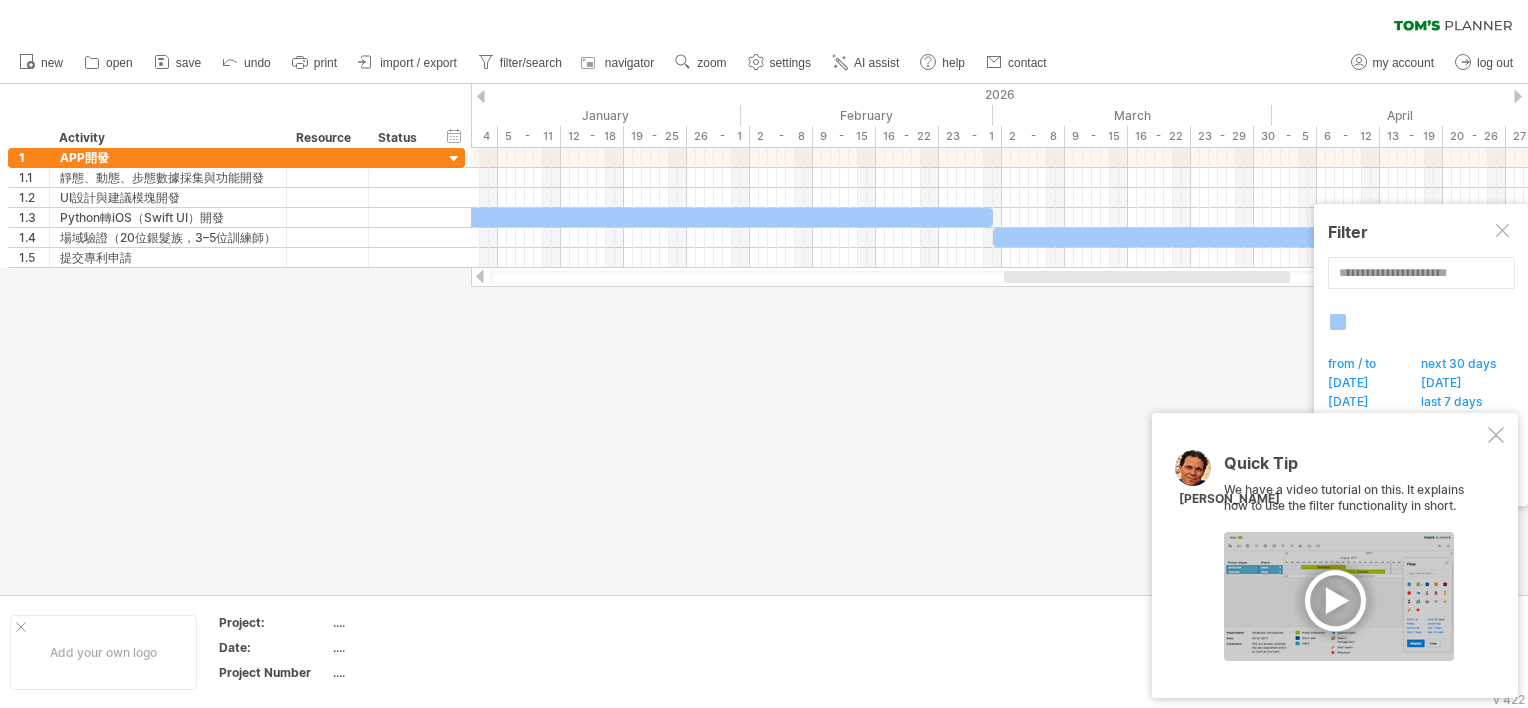 click at bounding box center (1496, 435) 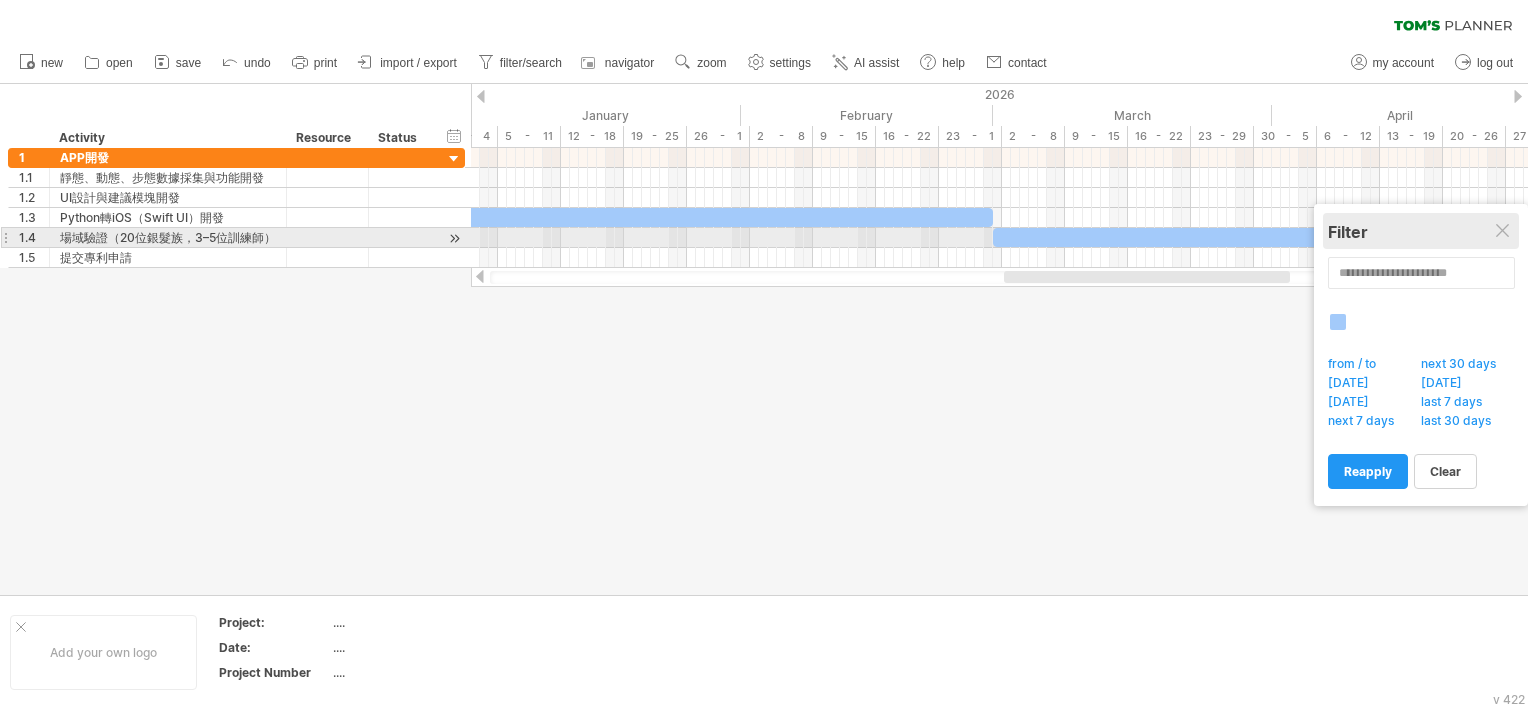 click on "Filter" at bounding box center (1421, 232) 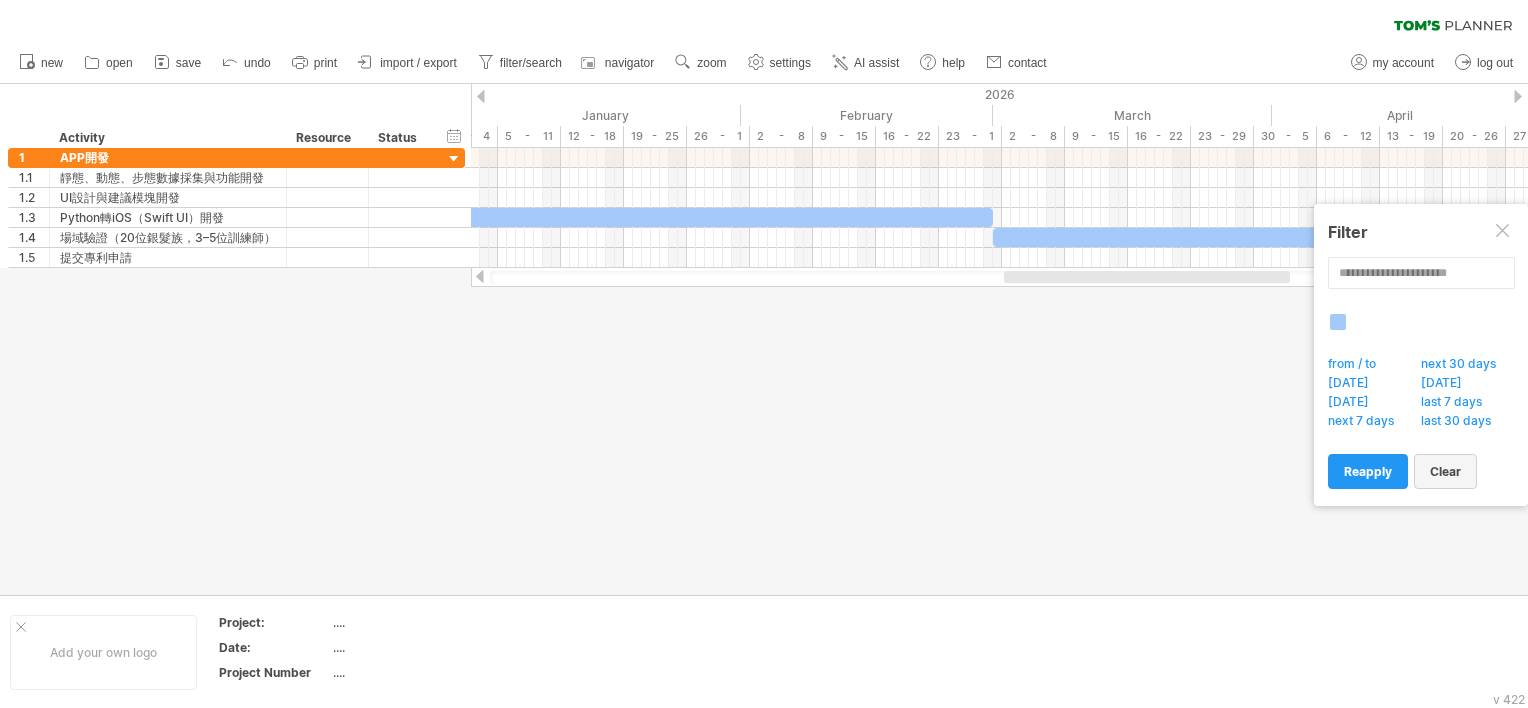 click on "clear" at bounding box center [1445, 471] 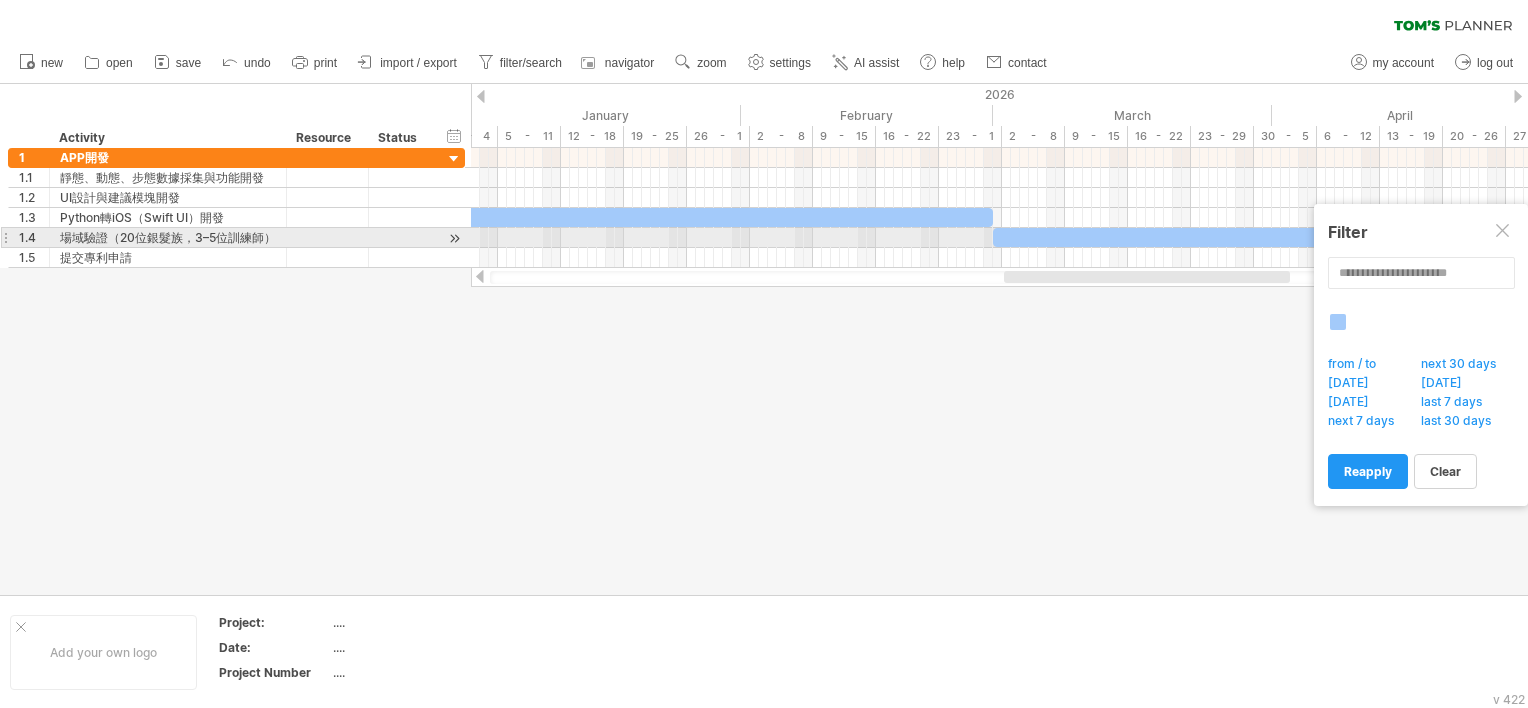 click at bounding box center [1504, 232] 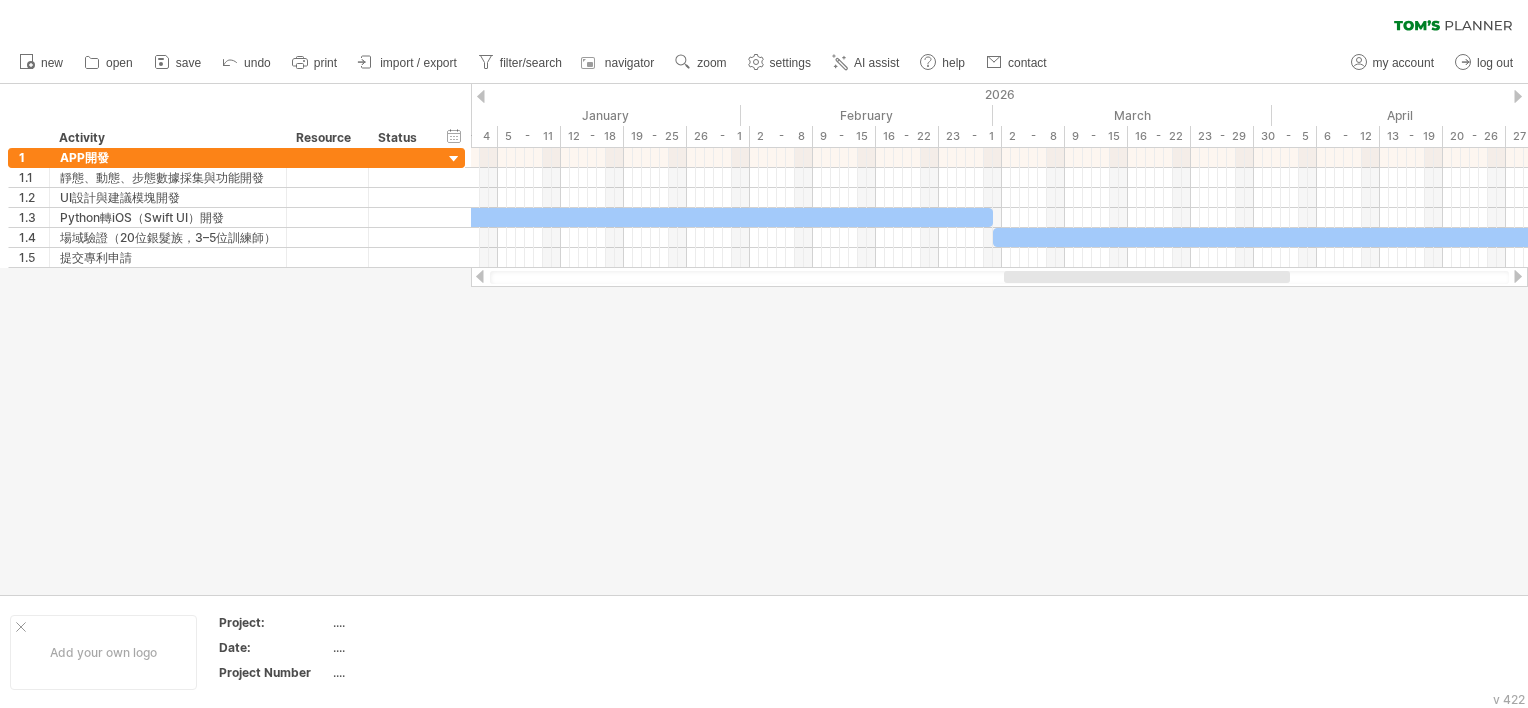 click at bounding box center (764, 339) 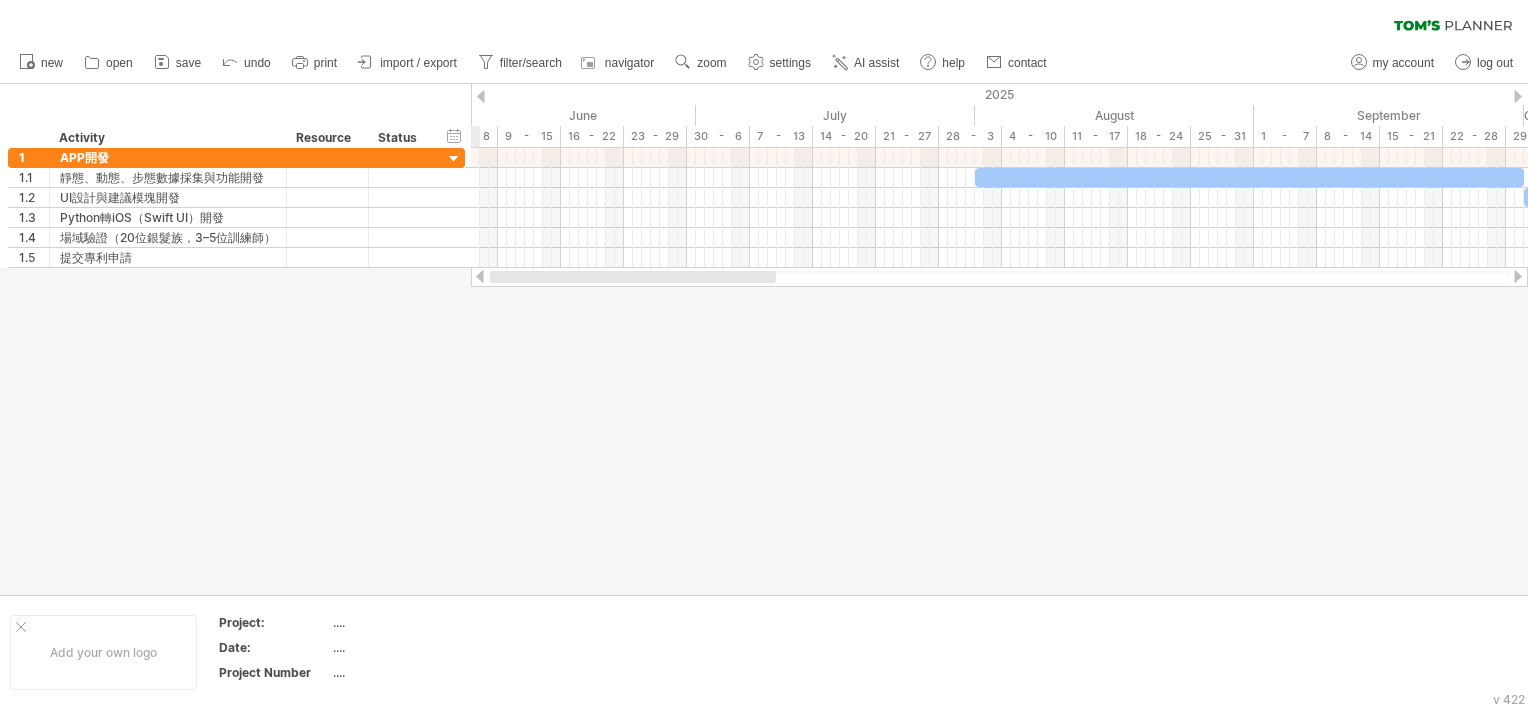 drag, startPoint x: 1030, startPoint y: 275, endPoint x: 480, endPoint y: 313, distance: 551.31116 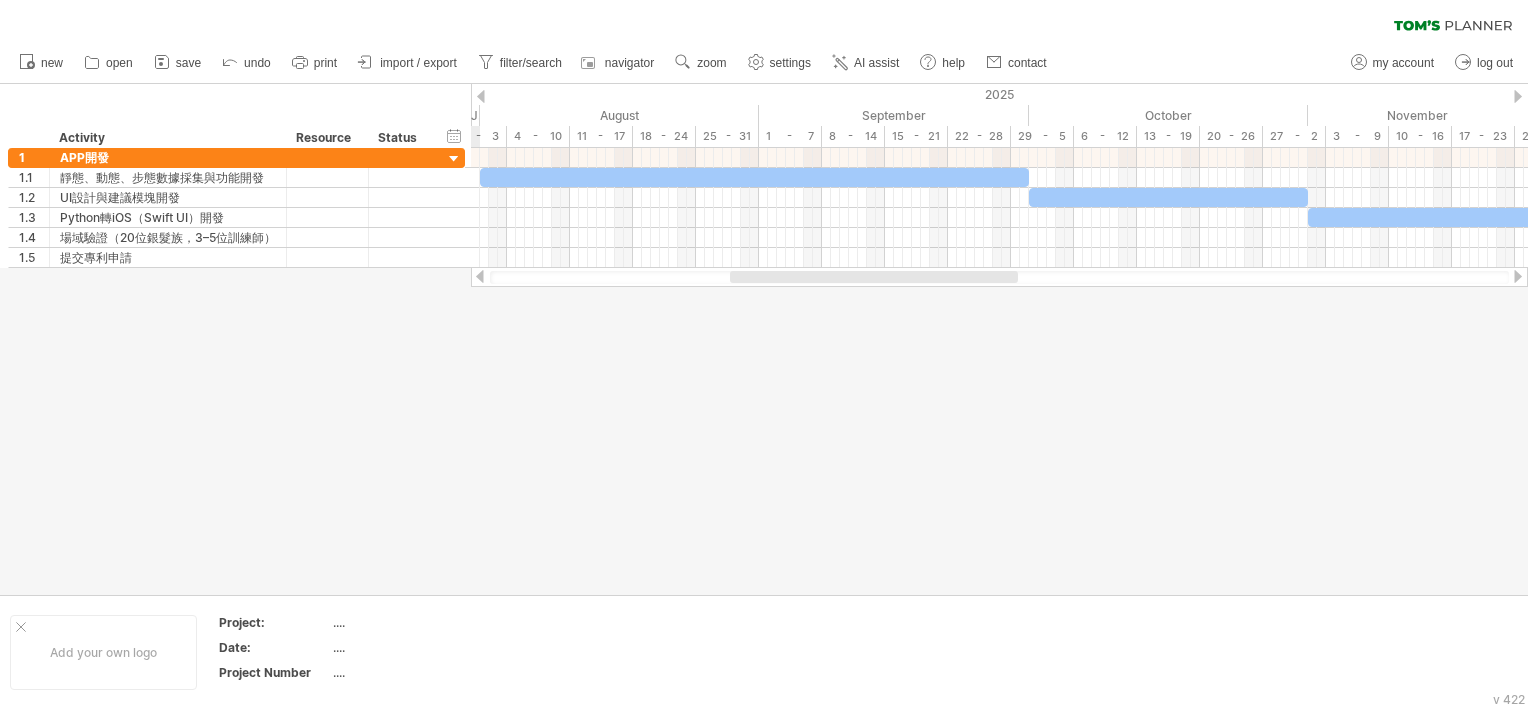 drag, startPoint x: 634, startPoint y: 280, endPoint x: 752, endPoint y: 269, distance: 118.511604 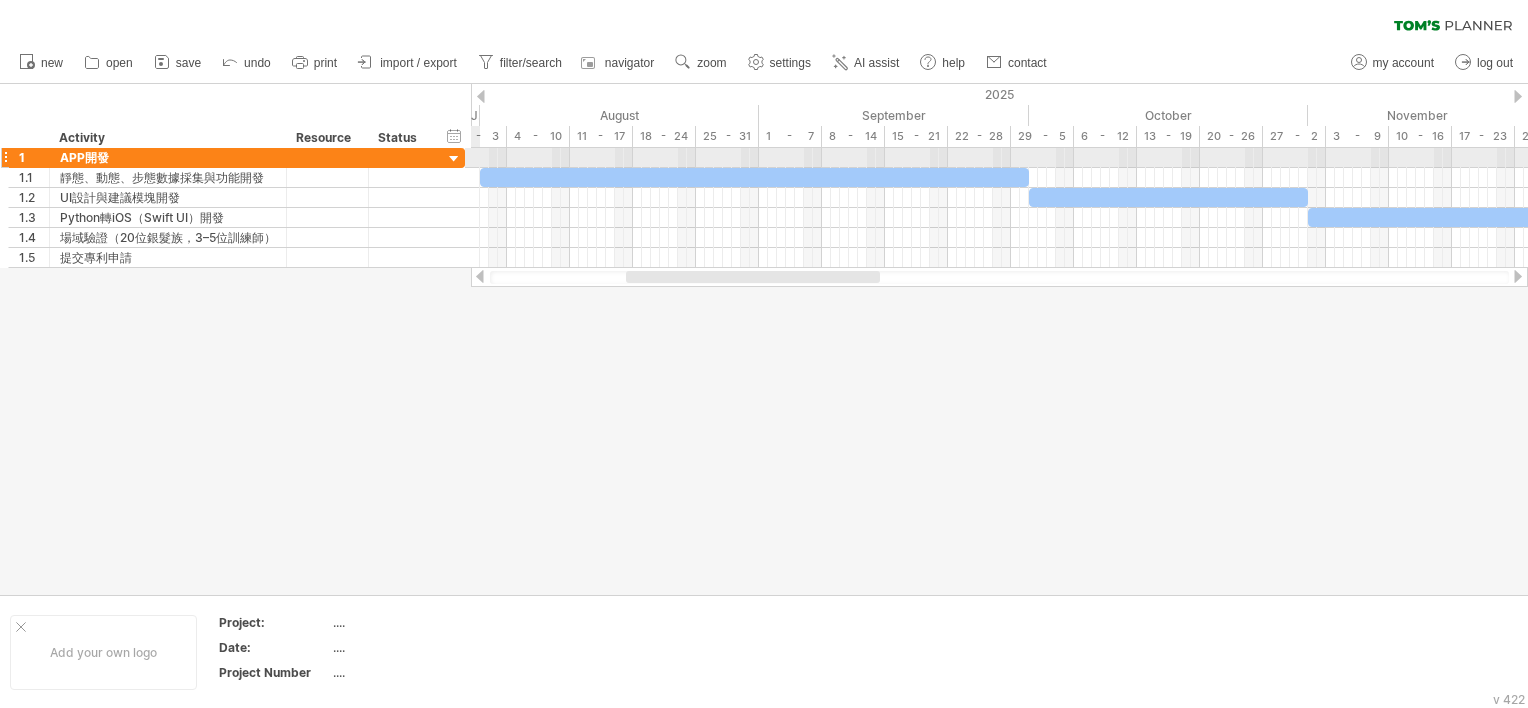 click at bounding box center [454, 159] 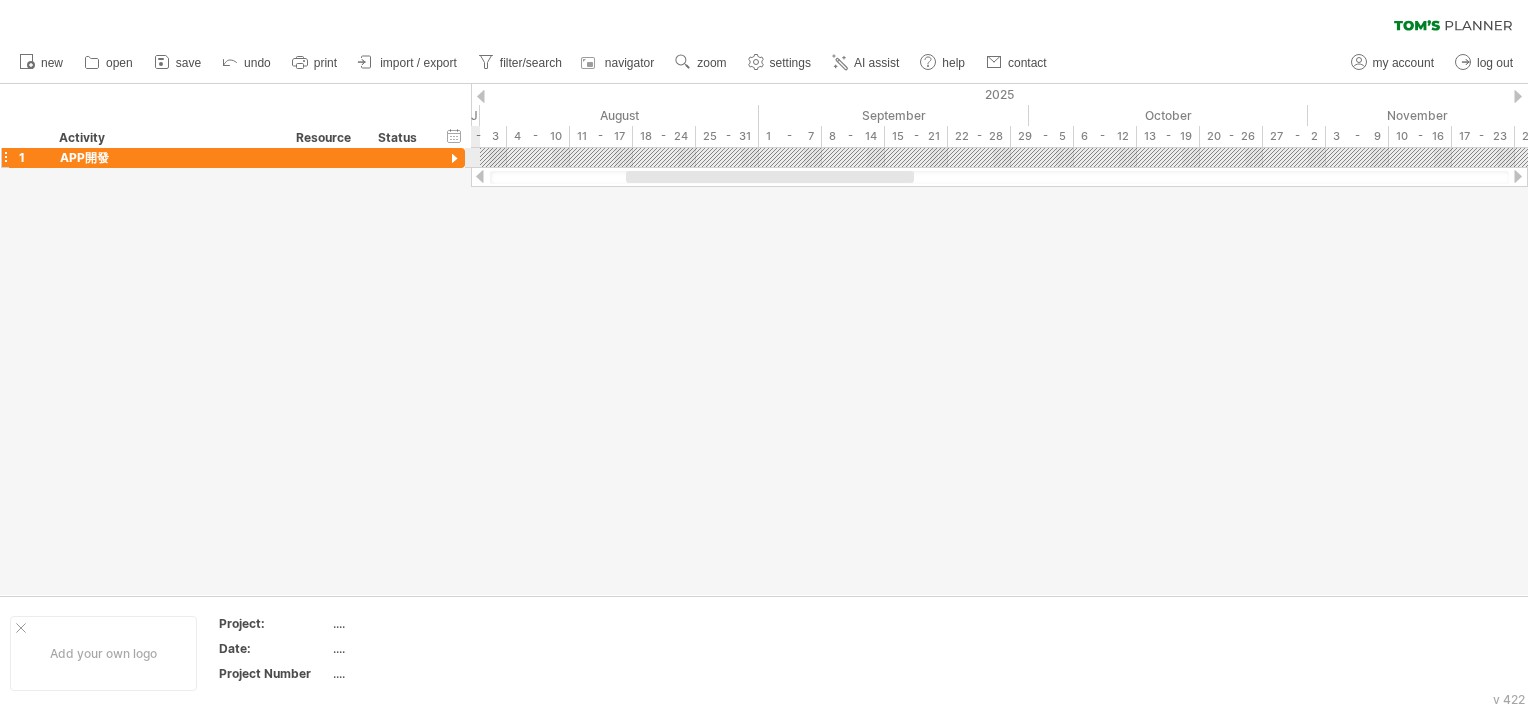 click at bounding box center (454, 159) 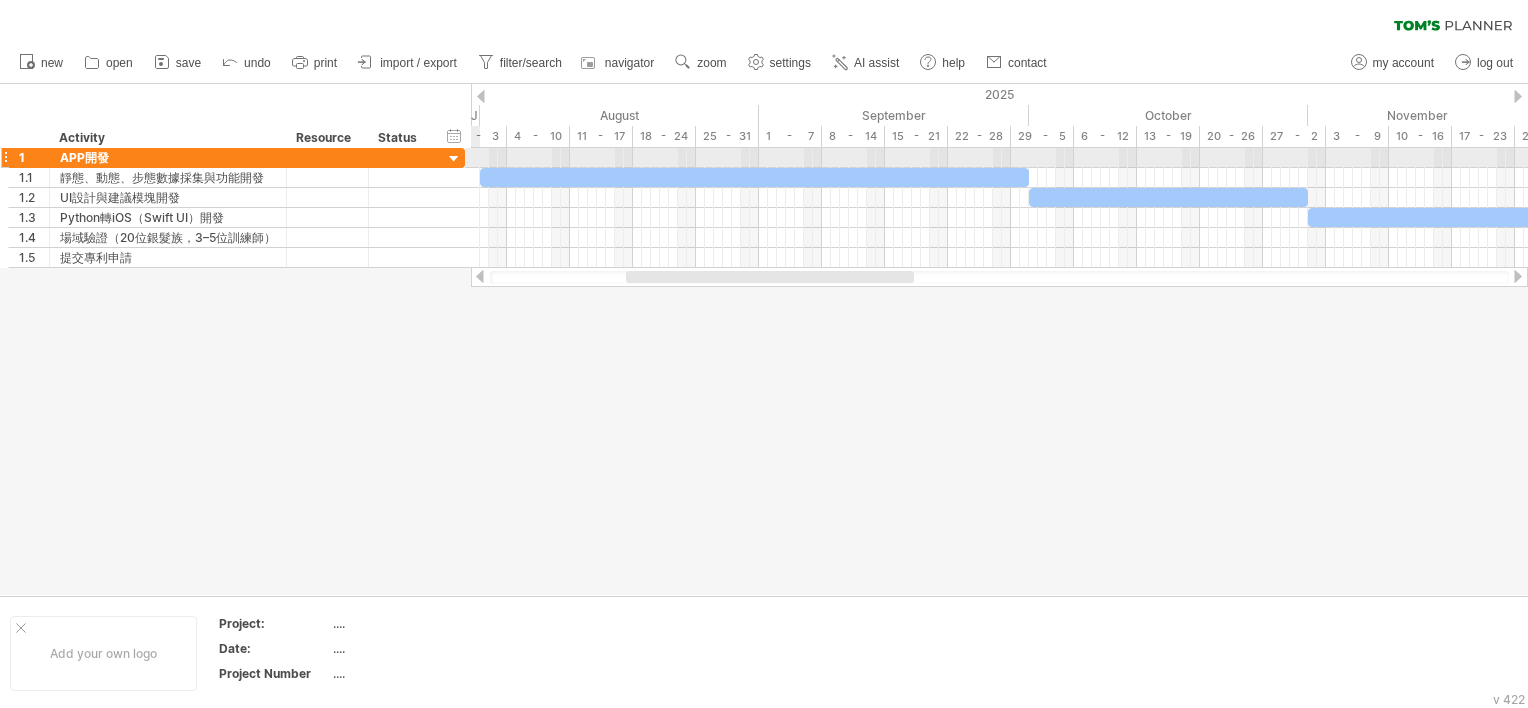 click at bounding box center (454, 159) 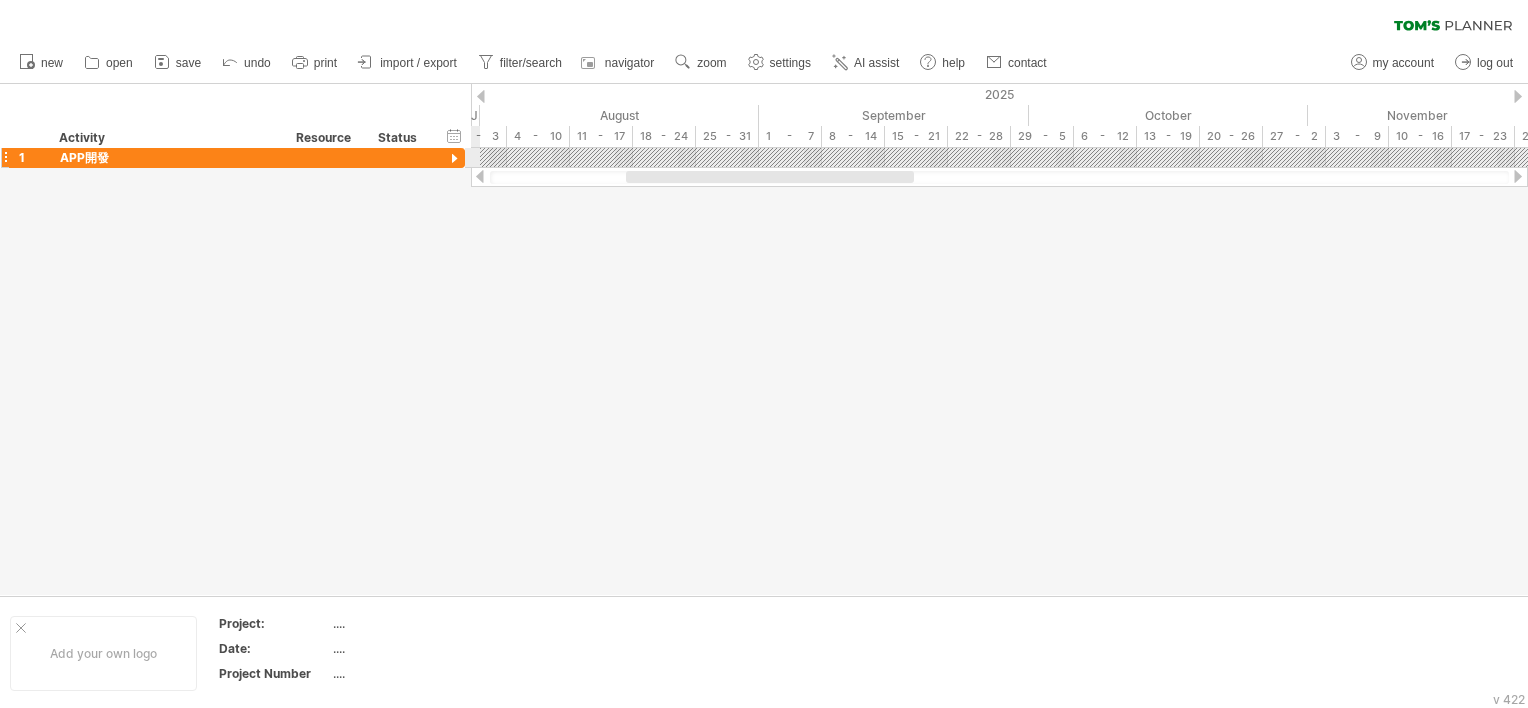 click at bounding box center (454, 159) 